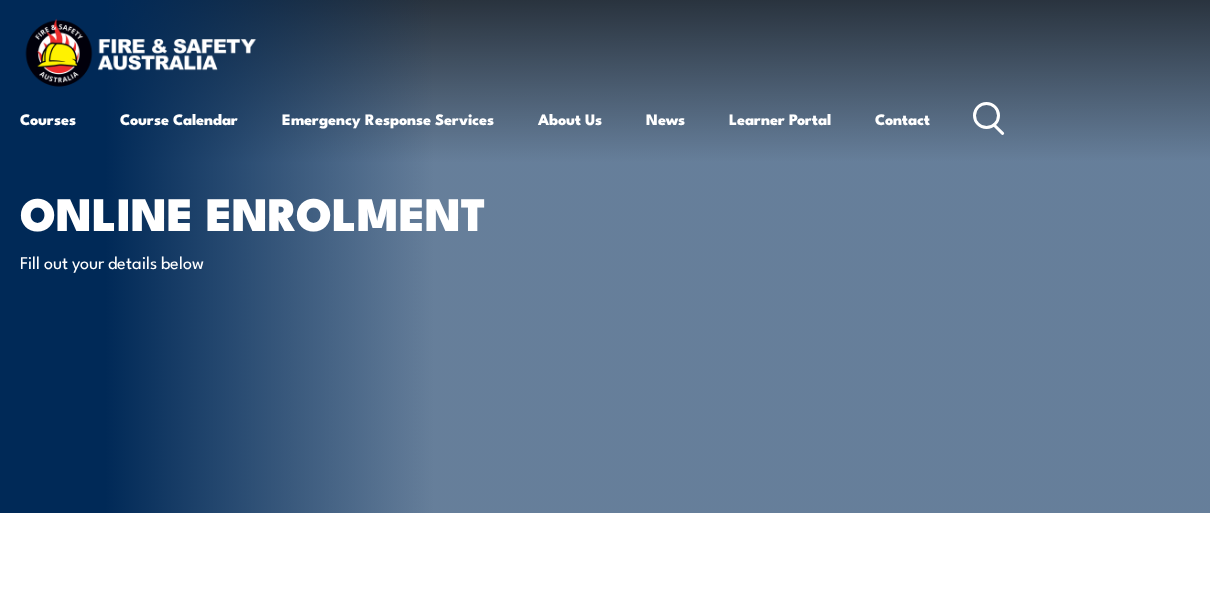 scroll, scrollTop: 5, scrollLeft: 0, axis: vertical 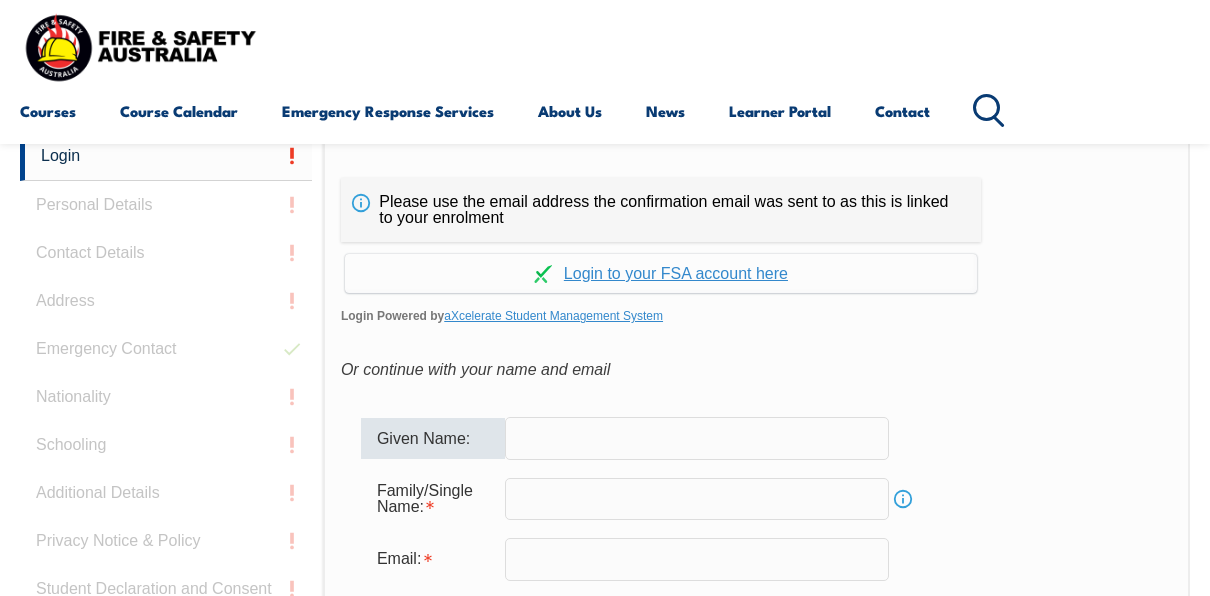 click at bounding box center [697, 438] 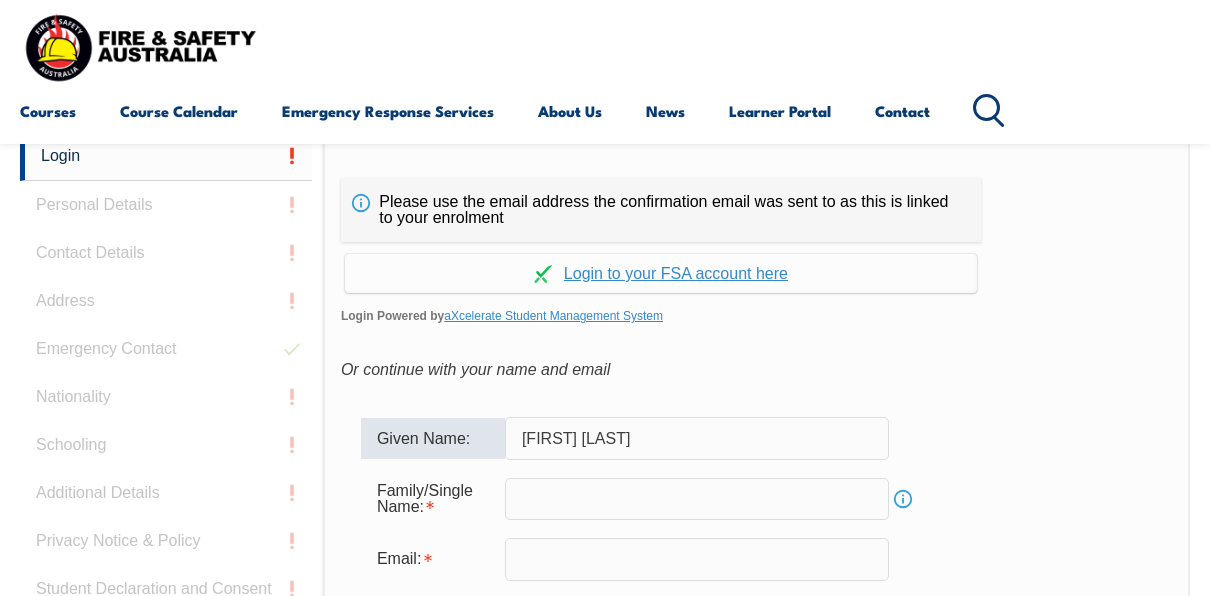 type on "[FIRST] [LAST]" 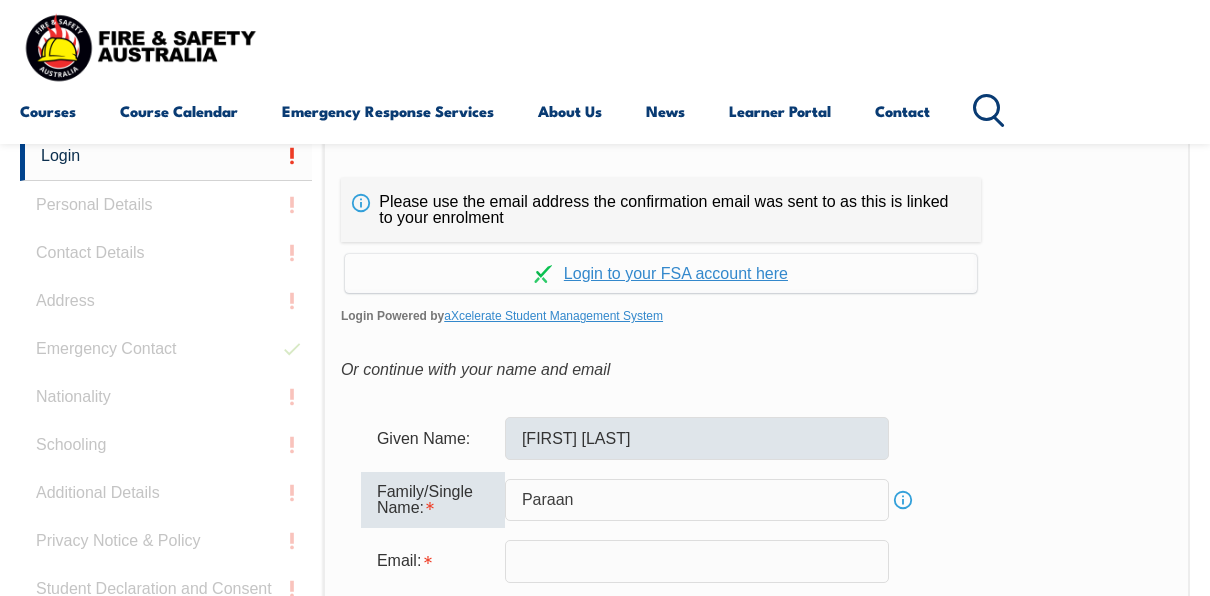 type on "[LAST]" 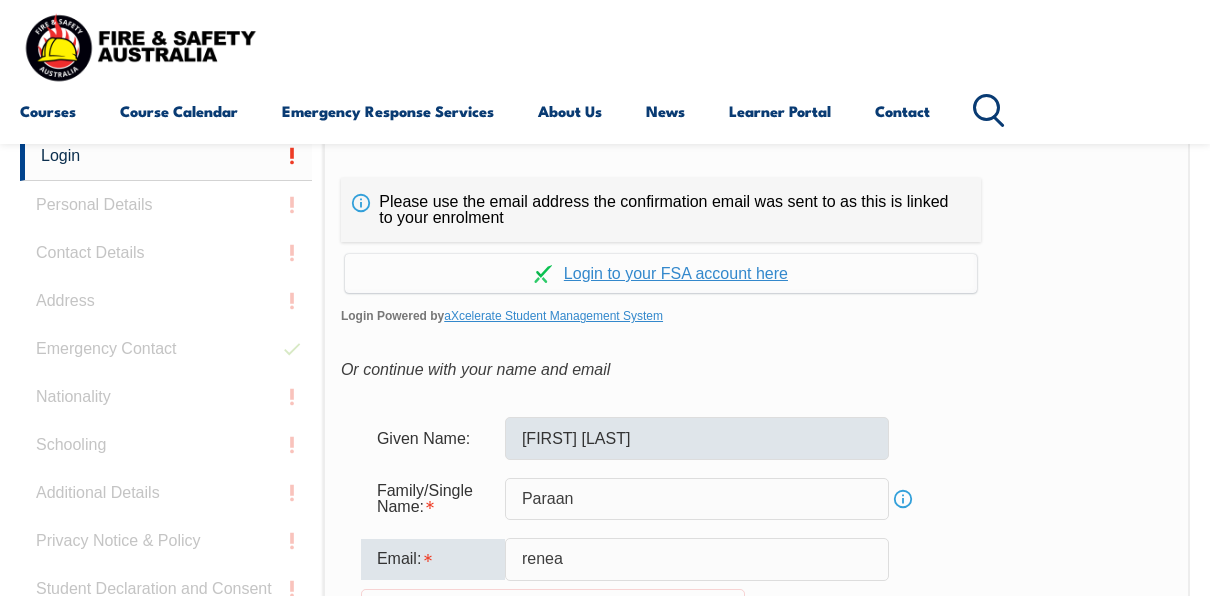 type on "renea.paraan@icloud.com" 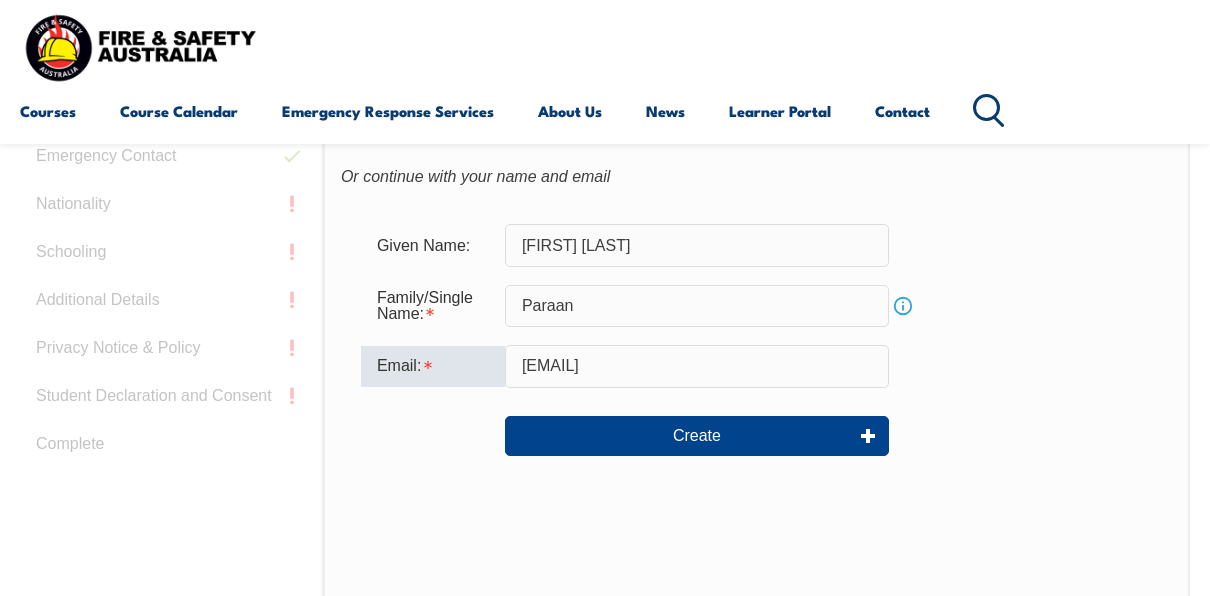 scroll, scrollTop: 573, scrollLeft: 0, axis: vertical 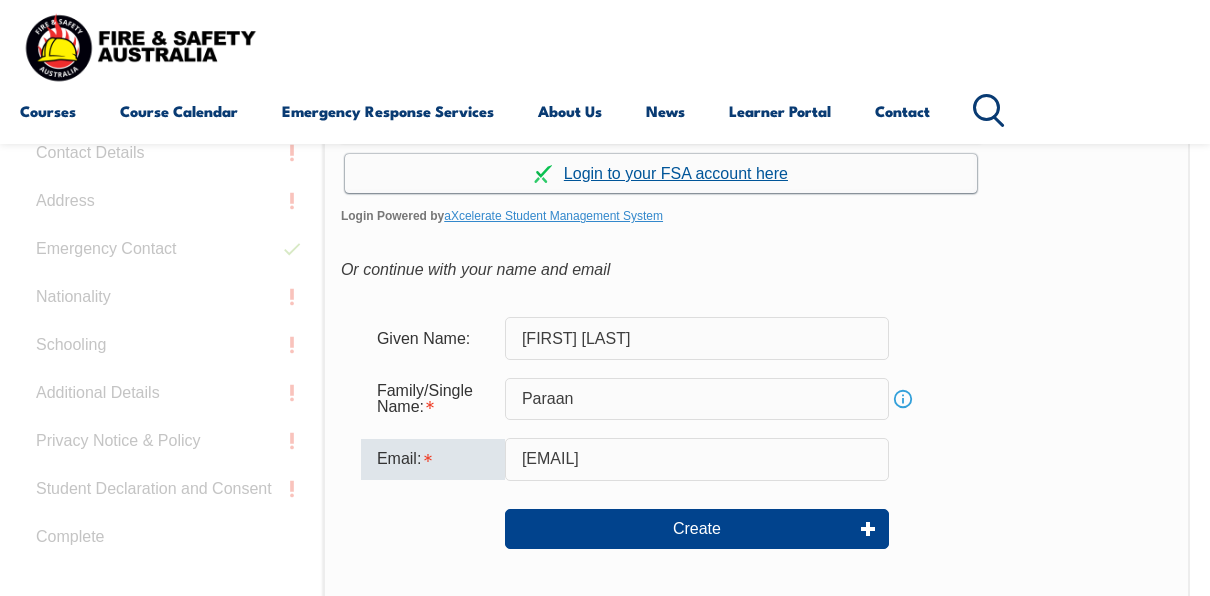 click on "Continue with aXcelerate" at bounding box center (661, 173) 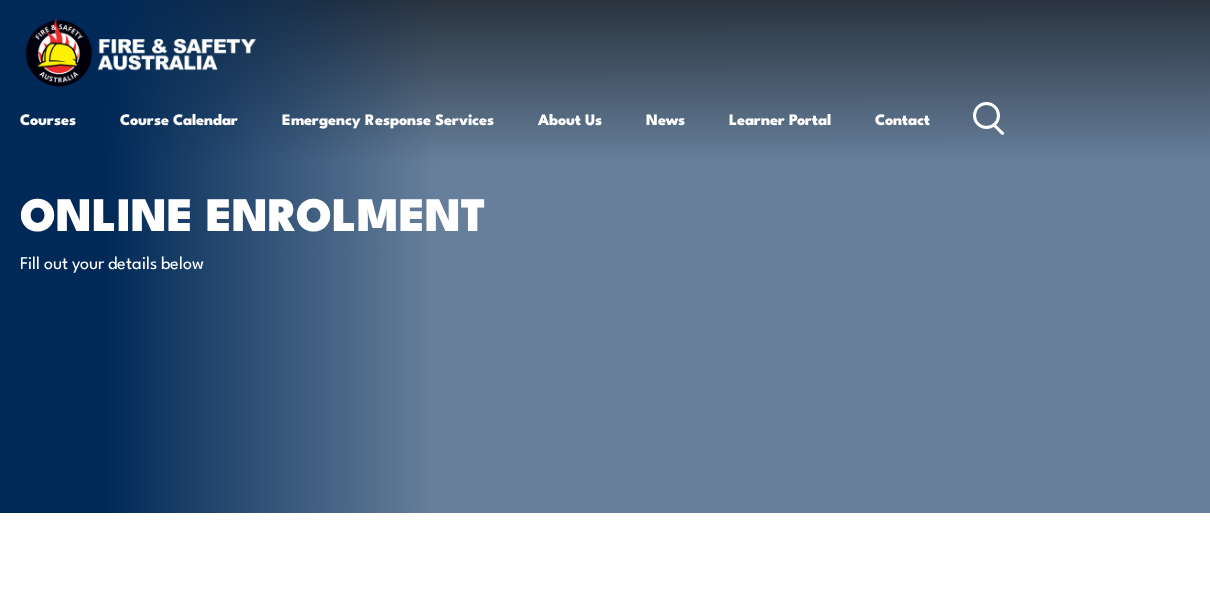 scroll, scrollTop: 0, scrollLeft: 0, axis: both 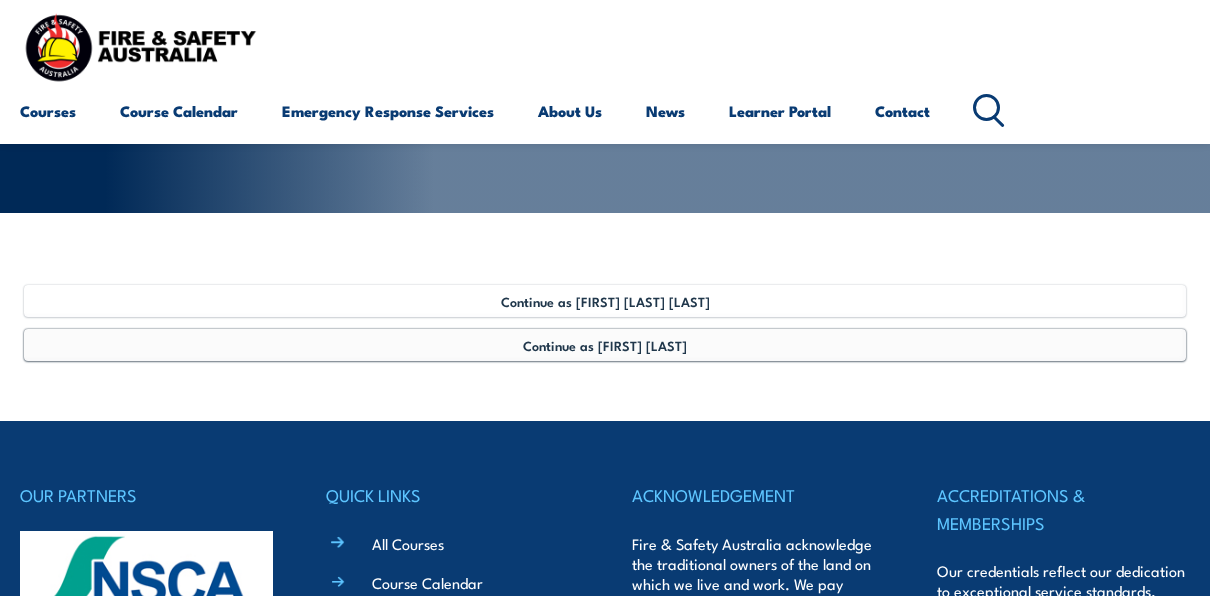 click on "Continue as [FIRST] [LAST]" at bounding box center (605, 345) 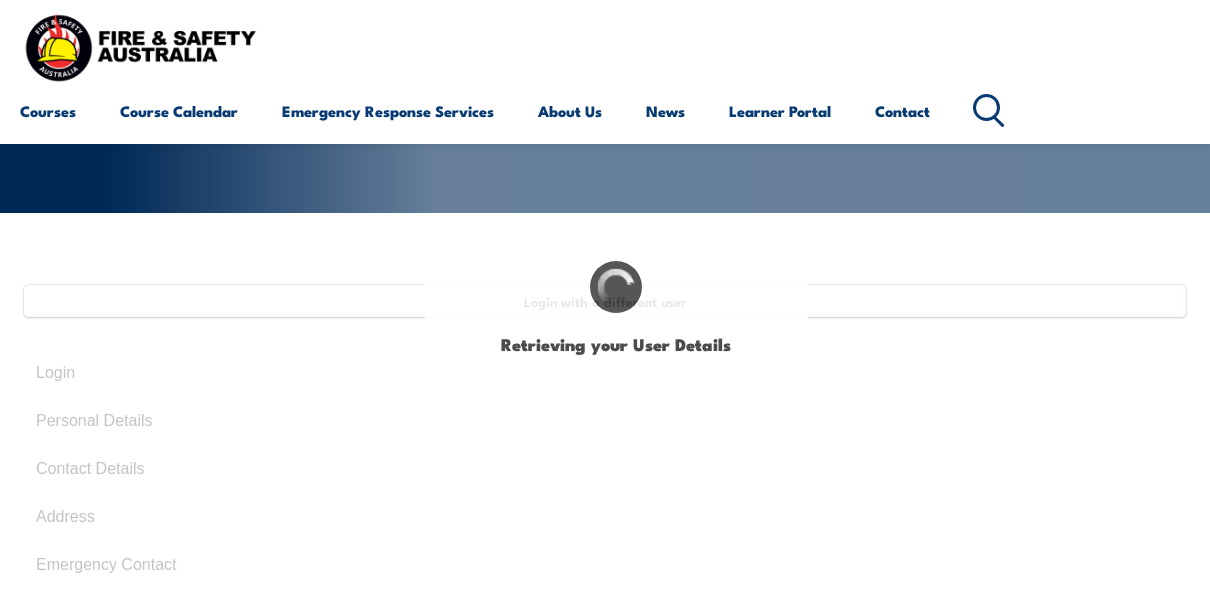 type on "[FIRST]" 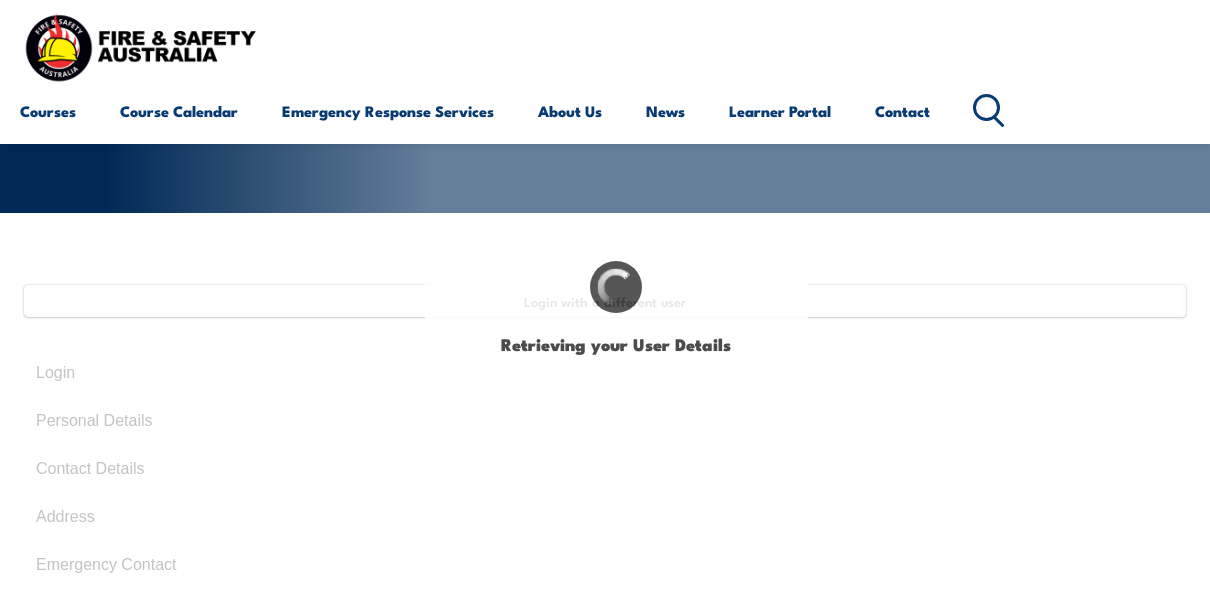 type on "[LAST]" 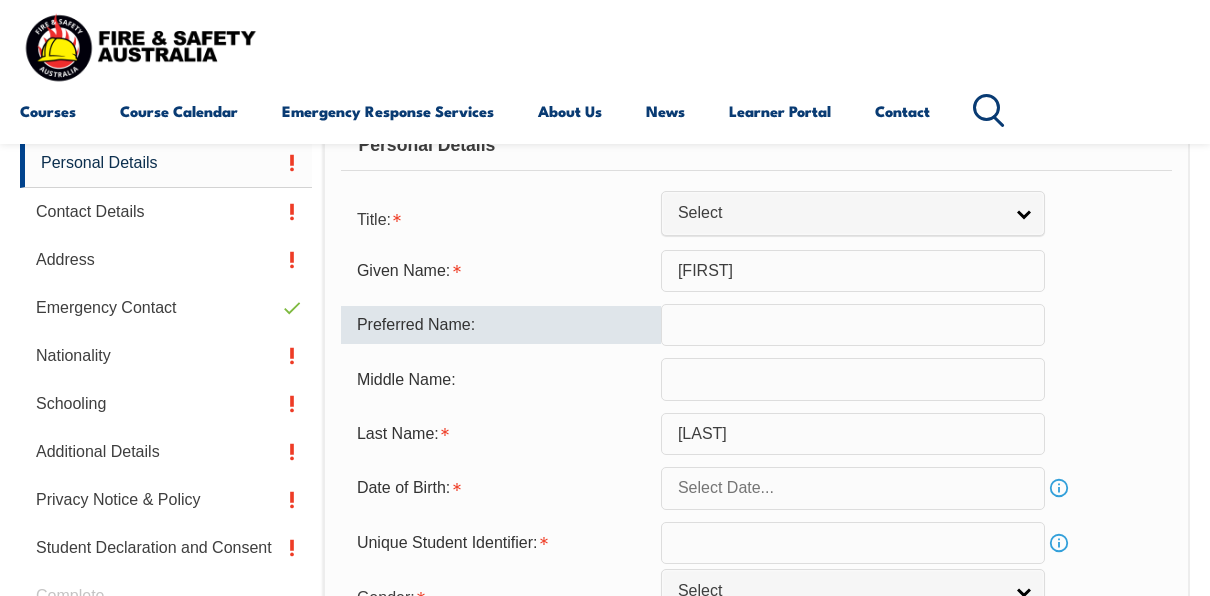 scroll, scrollTop: 585, scrollLeft: 0, axis: vertical 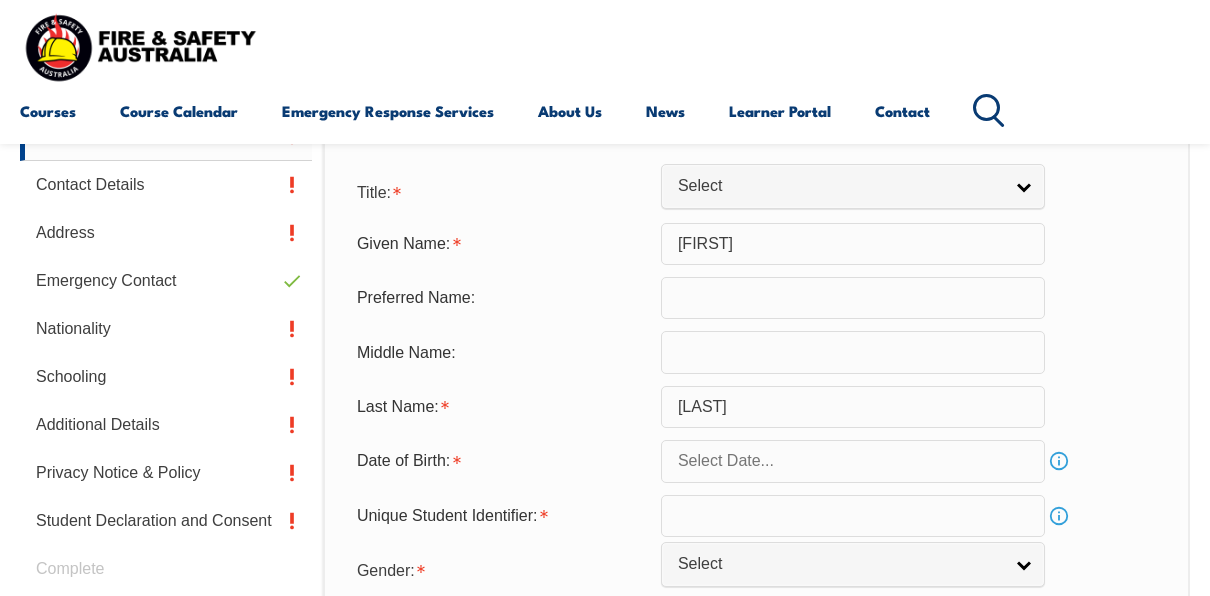 click on "[FIRST]" at bounding box center [853, 244] 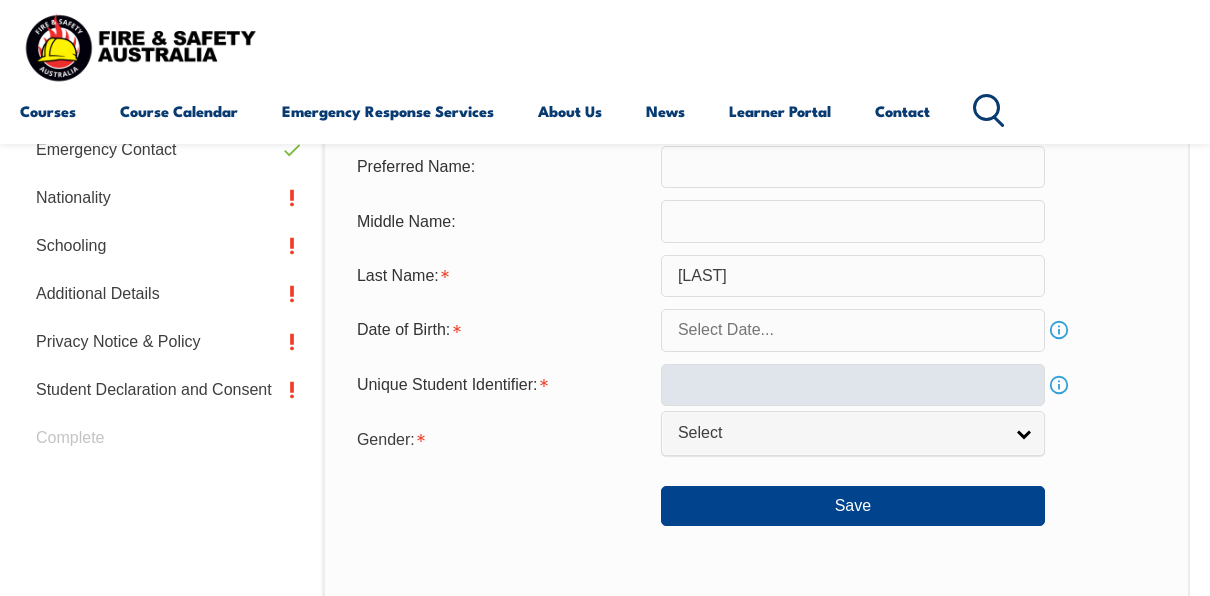 scroll, scrollTop: 685, scrollLeft: 0, axis: vertical 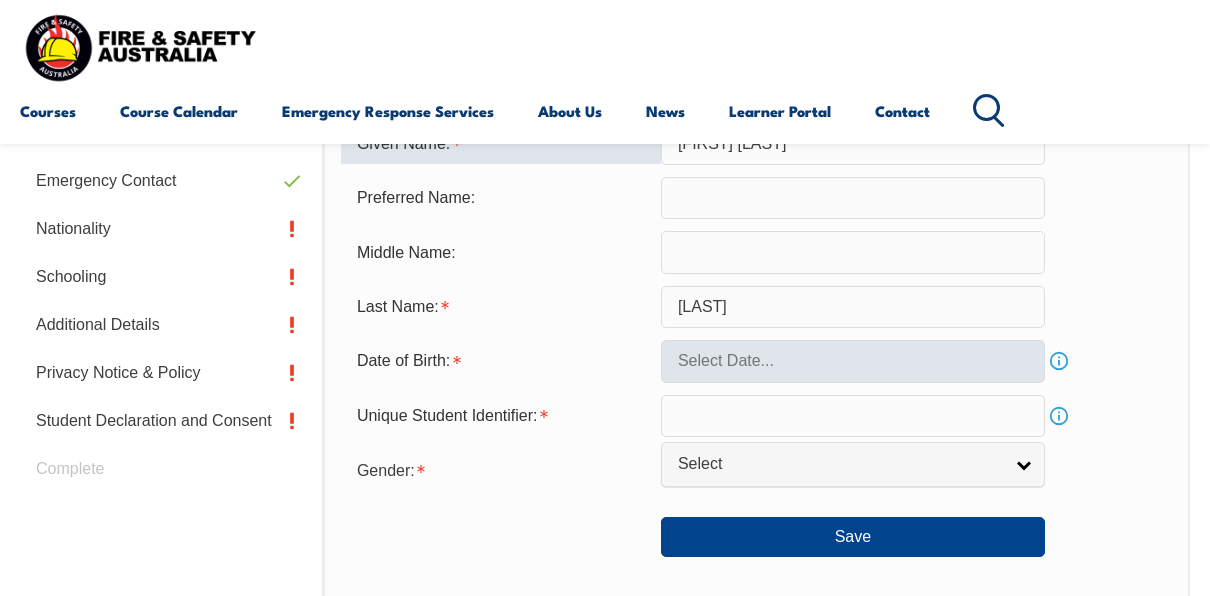 type on "[FIRST] [LAST]" 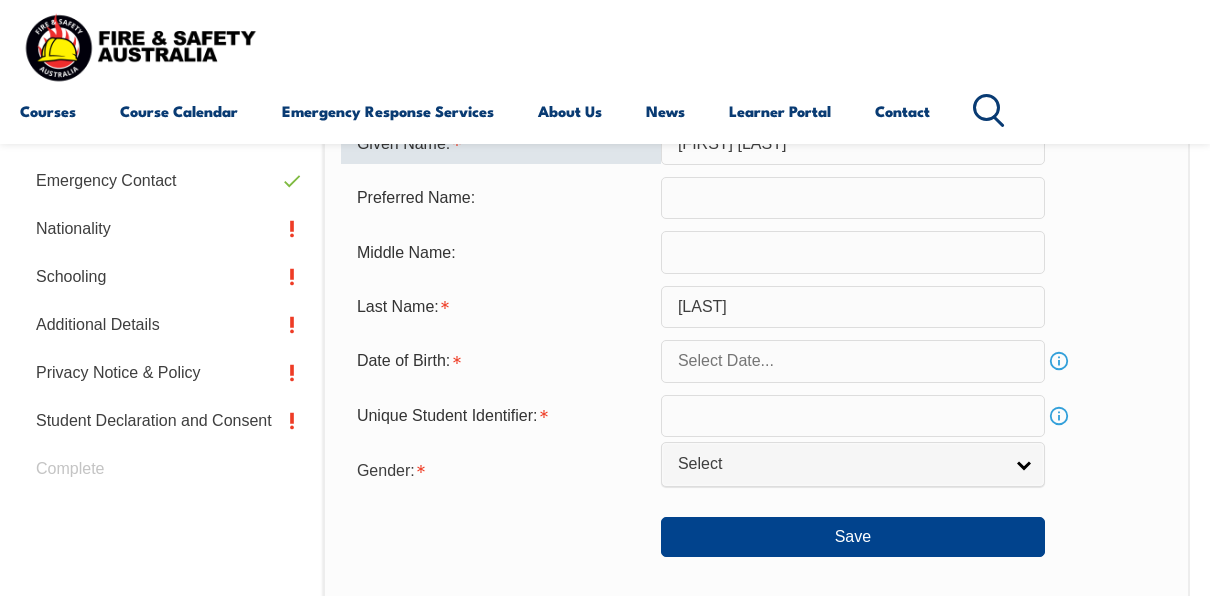 click at bounding box center [853, 361] 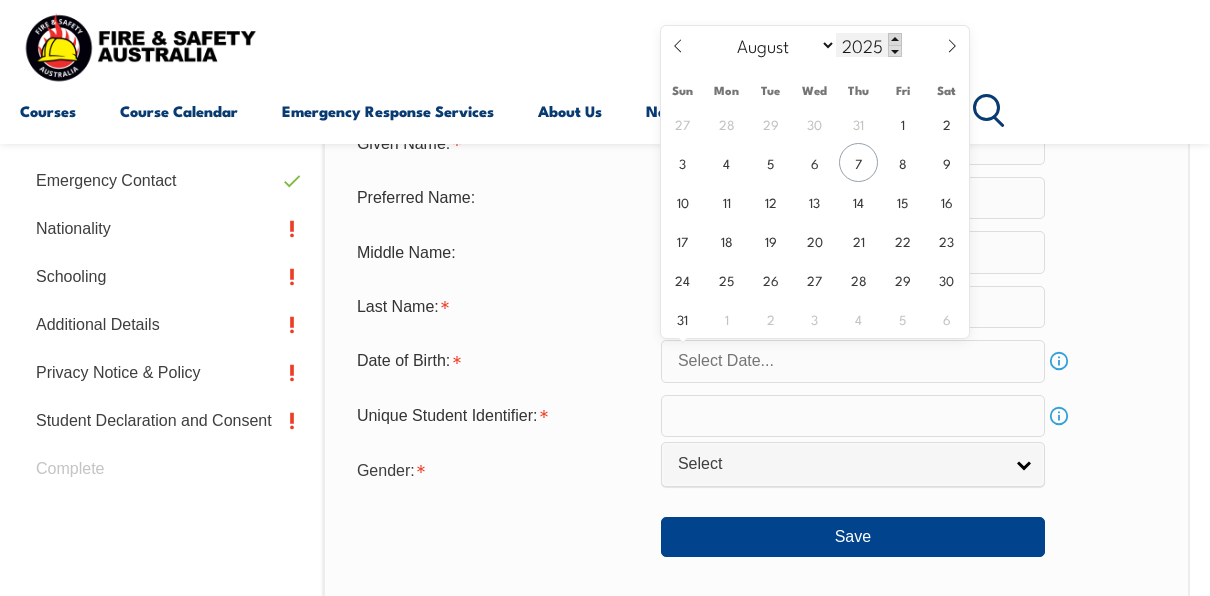 click at bounding box center (895, 39) 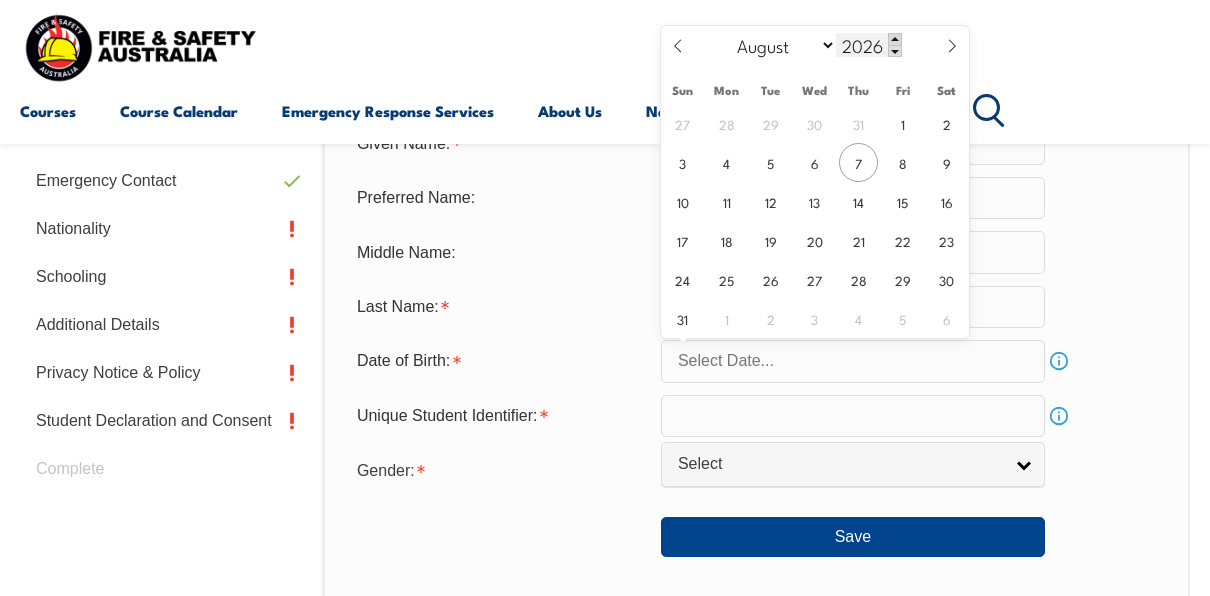 click at bounding box center (895, 39) 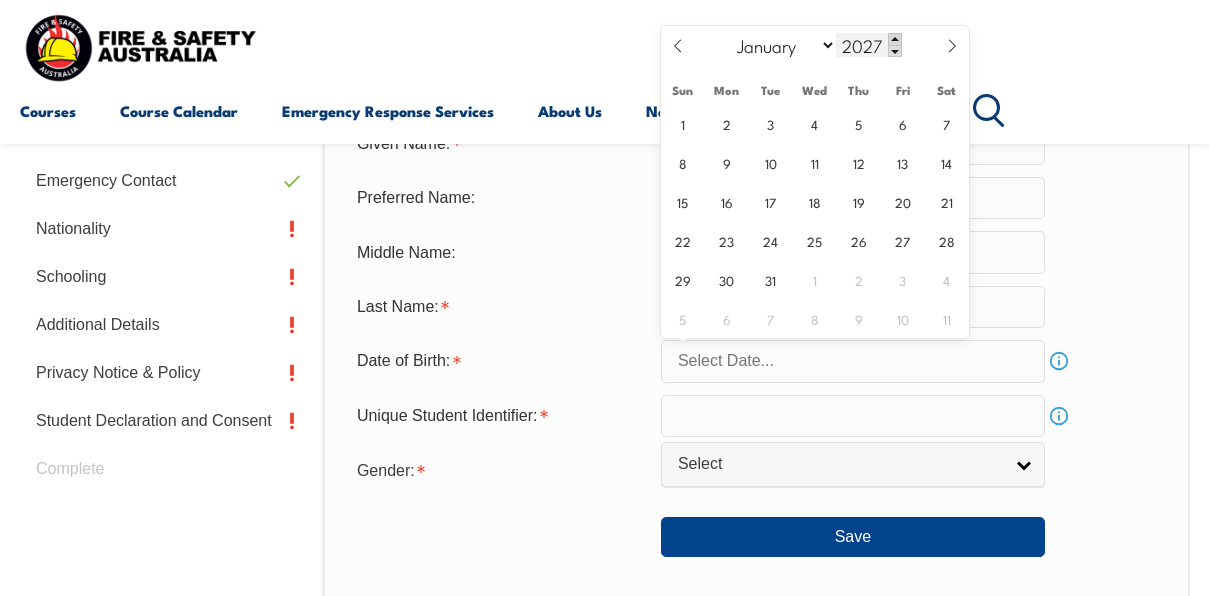 click at bounding box center (895, 39) 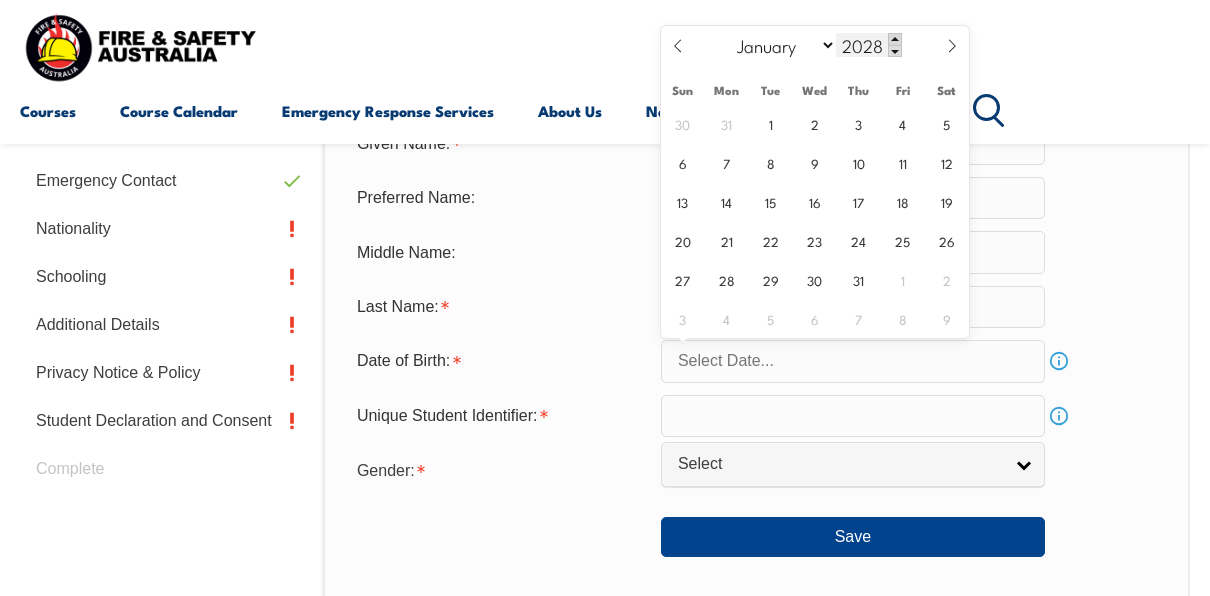click at bounding box center [895, 39] 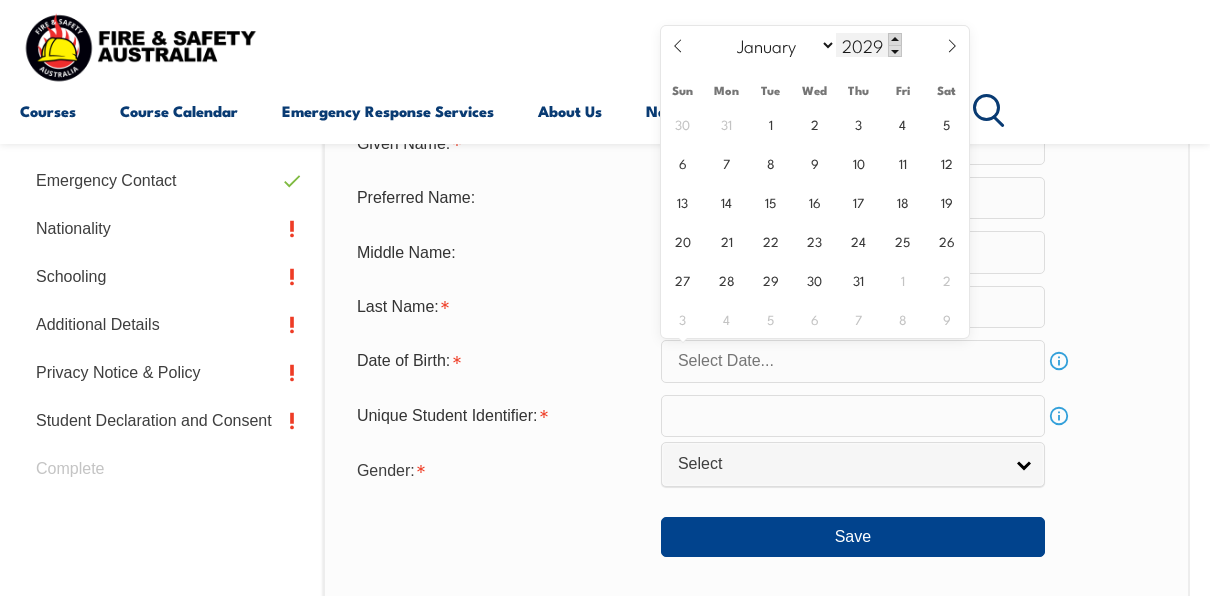 click at bounding box center (895, 39) 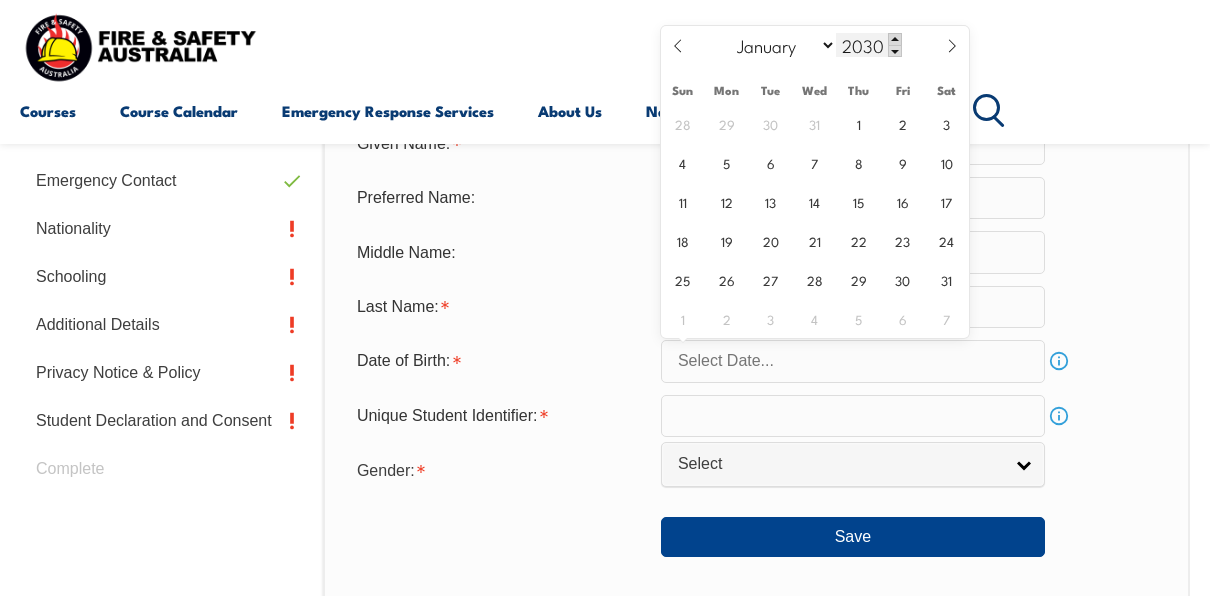 click at bounding box center (895, 39) 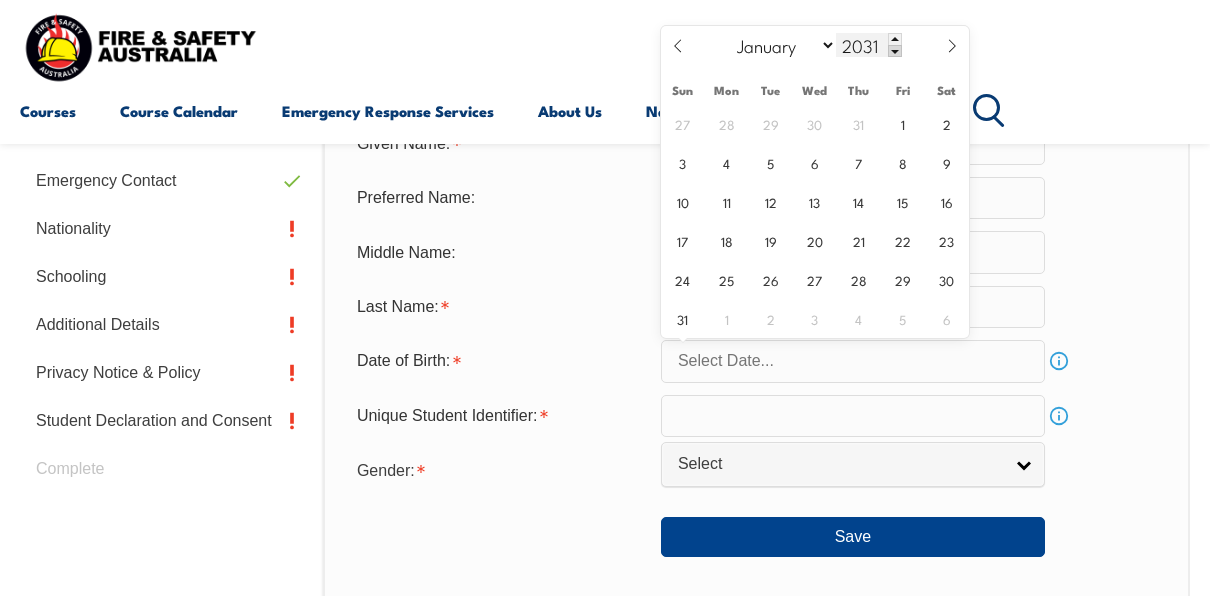 click at bounding box center (895, 51) 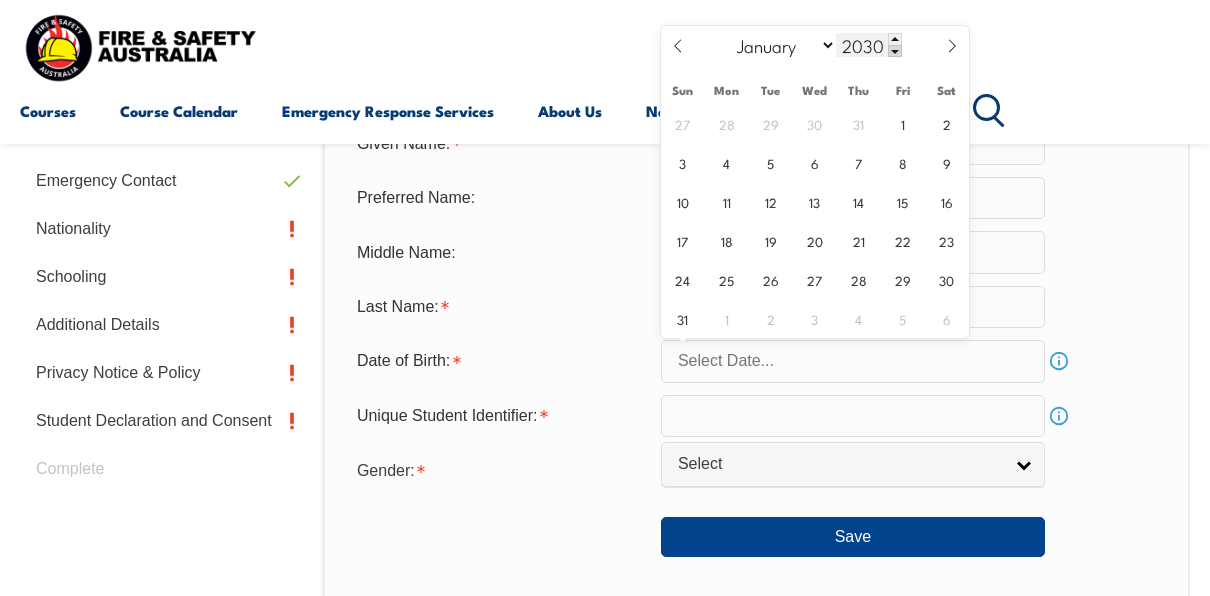click at bounding box center [895, 51] 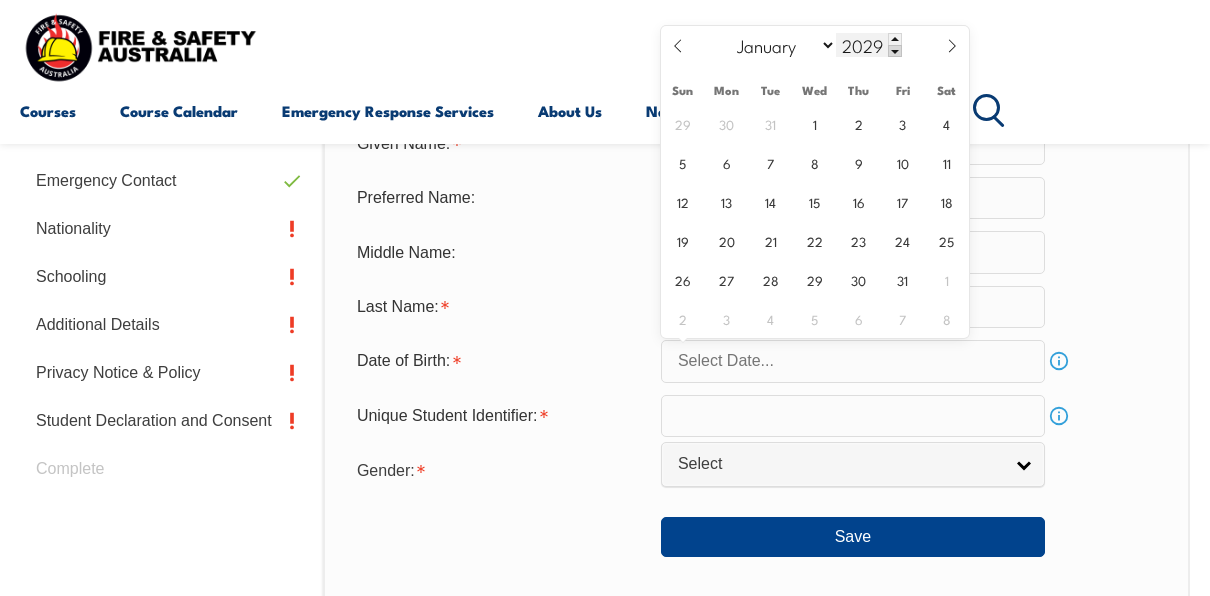 click at bounding box center (895, 51) 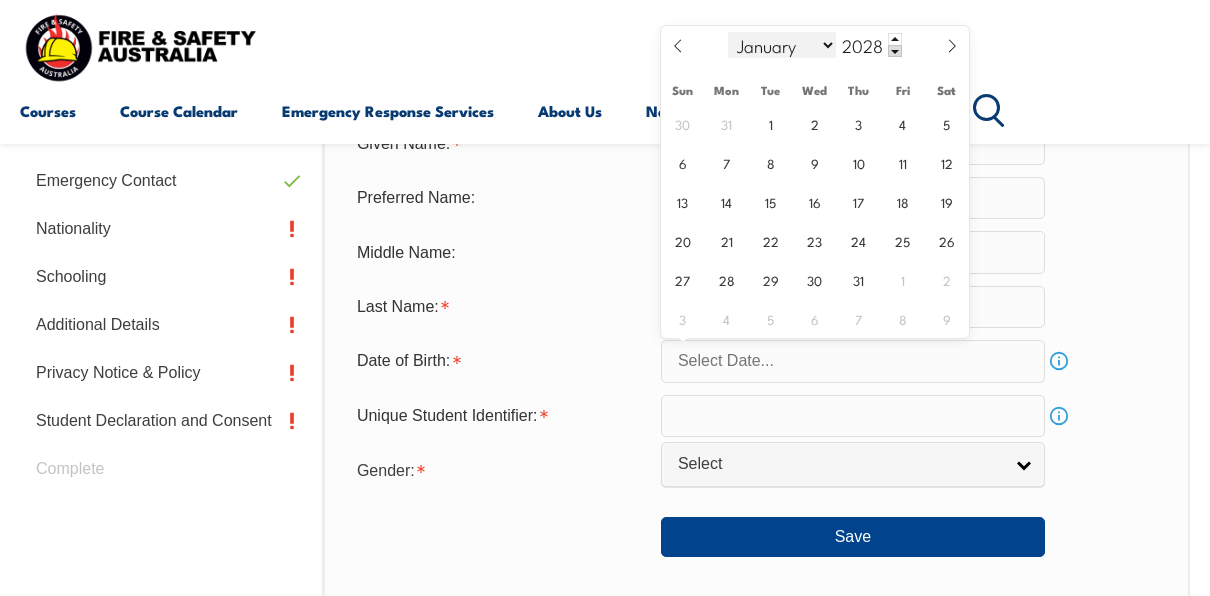 drag, startPoint x: 875, startPoint y: 43, endPoint x: 755, endPoint y: 56, distance: 120.70211 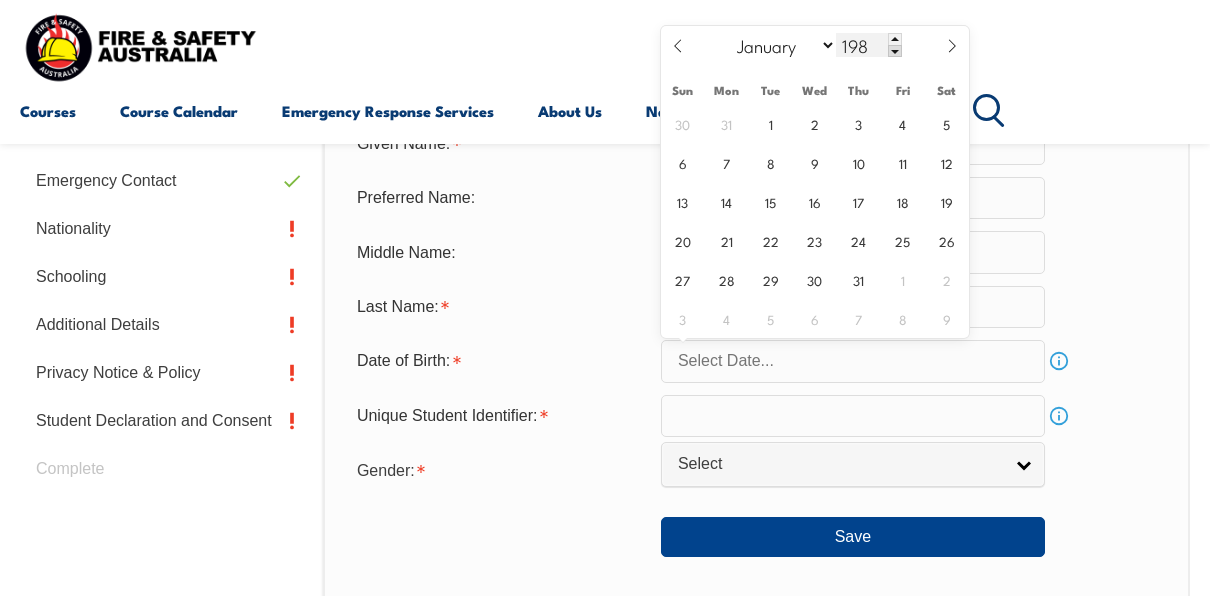 click on "198" at bounding box center [869, 45] 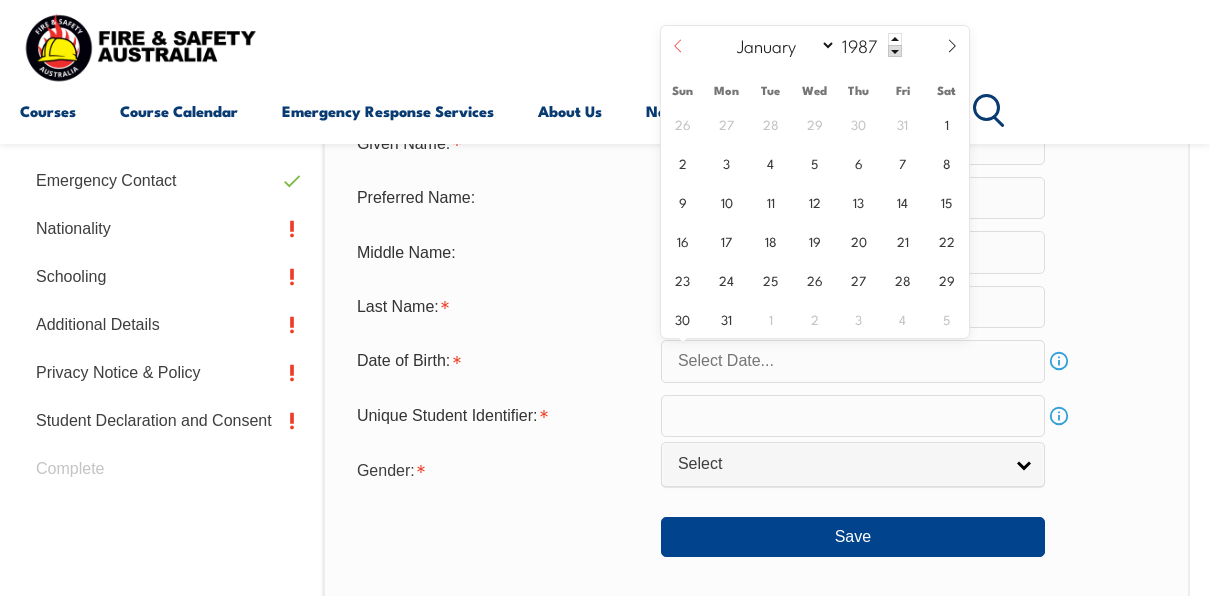 type on "1987" 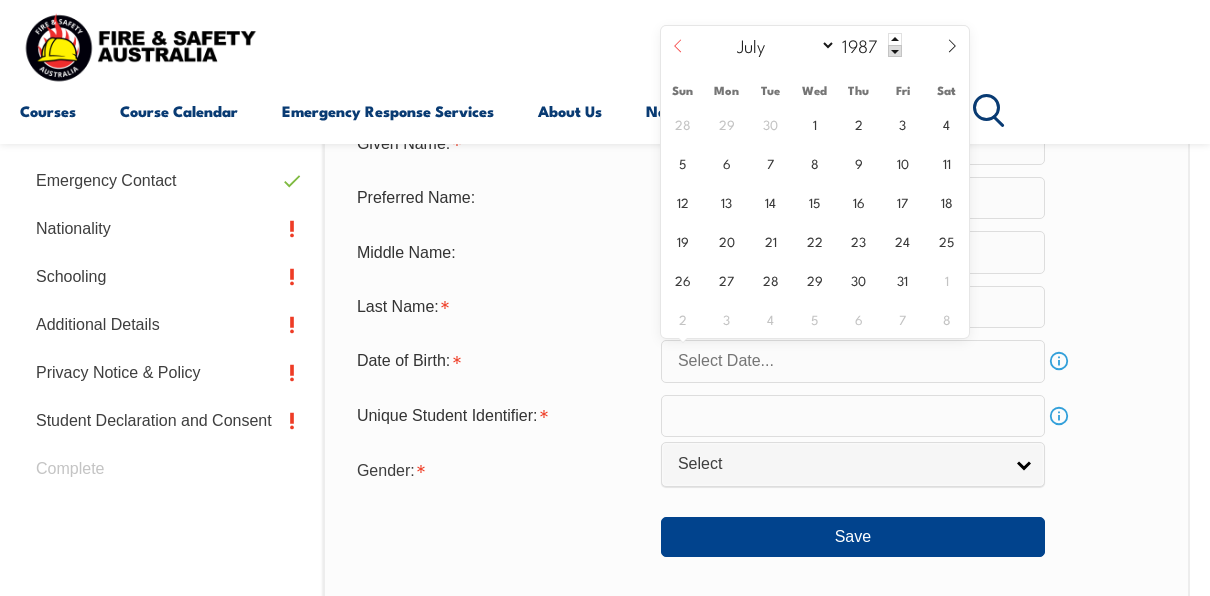 click 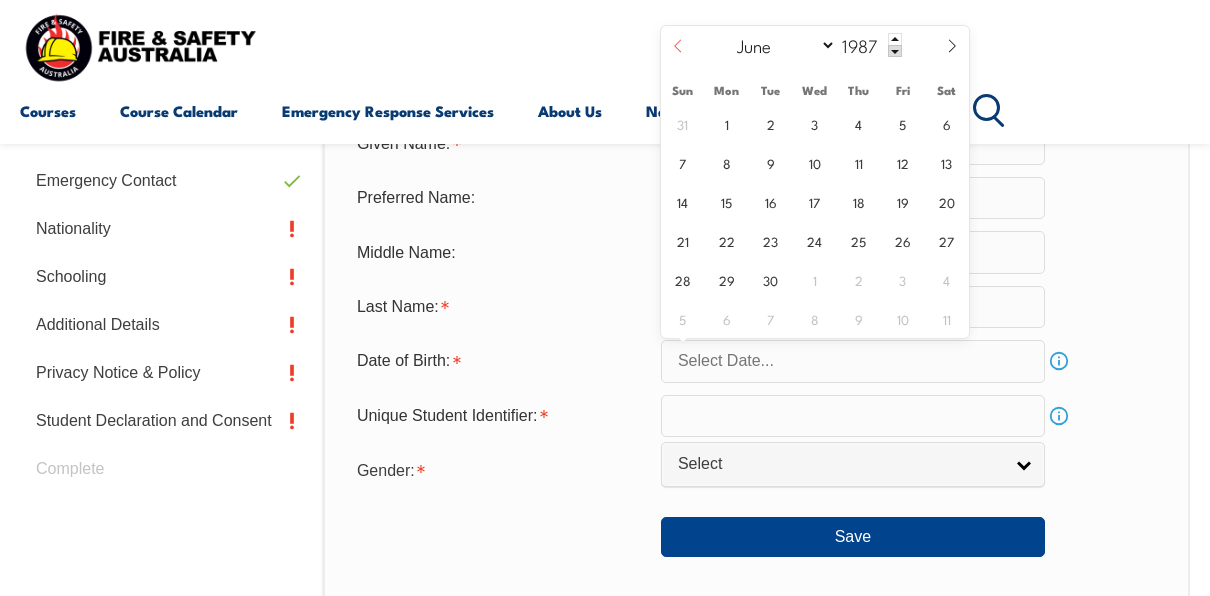 click 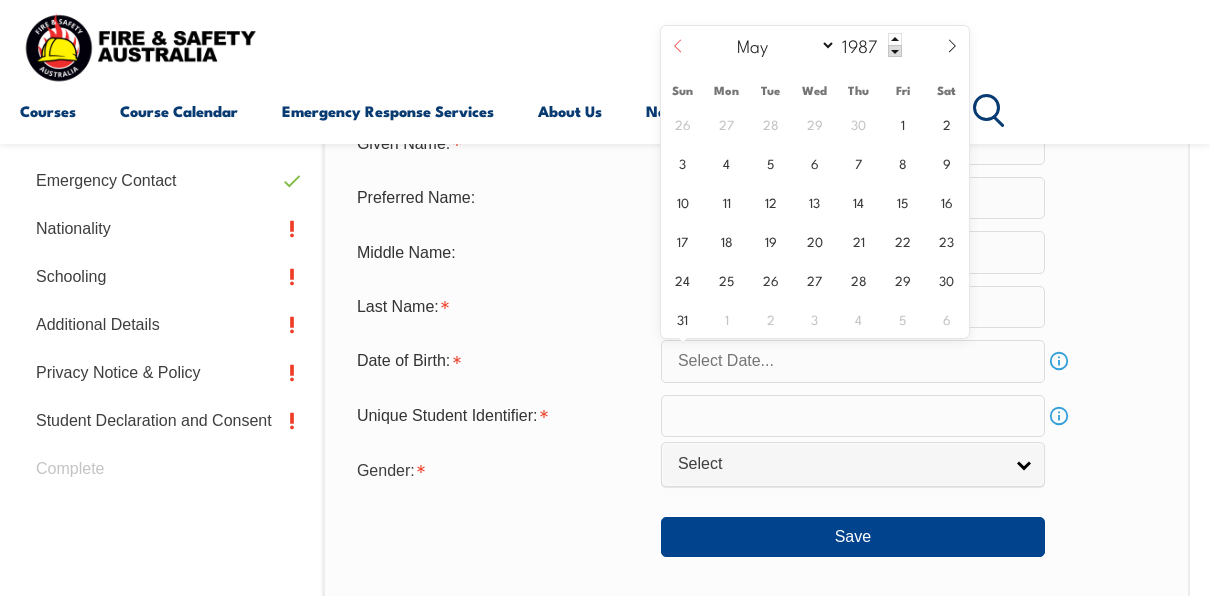 click 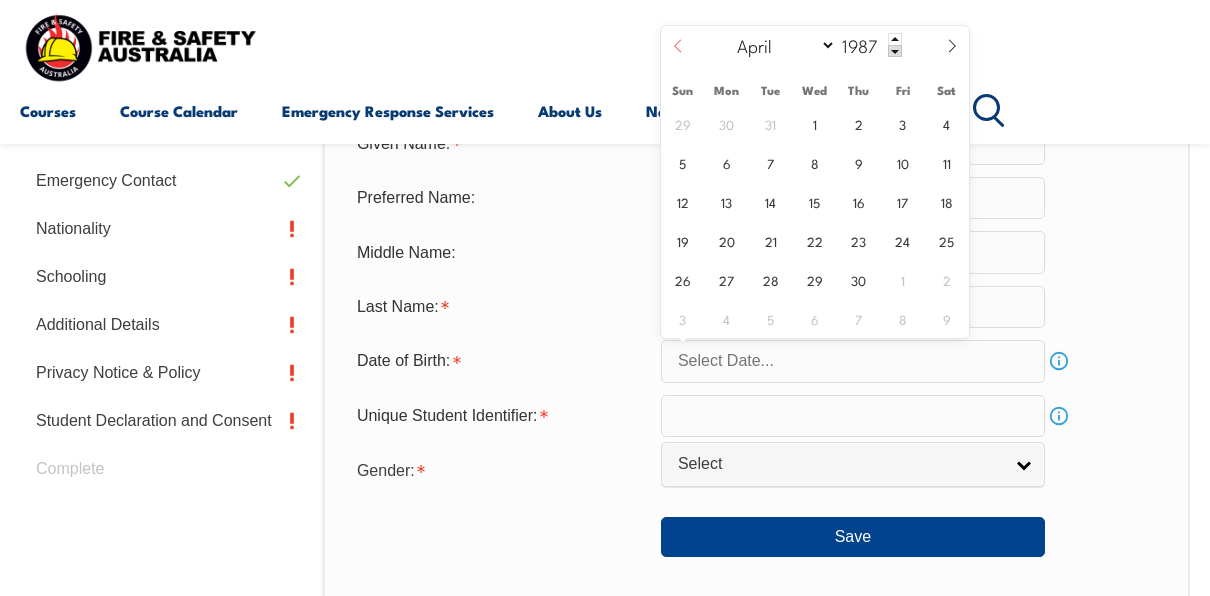 click 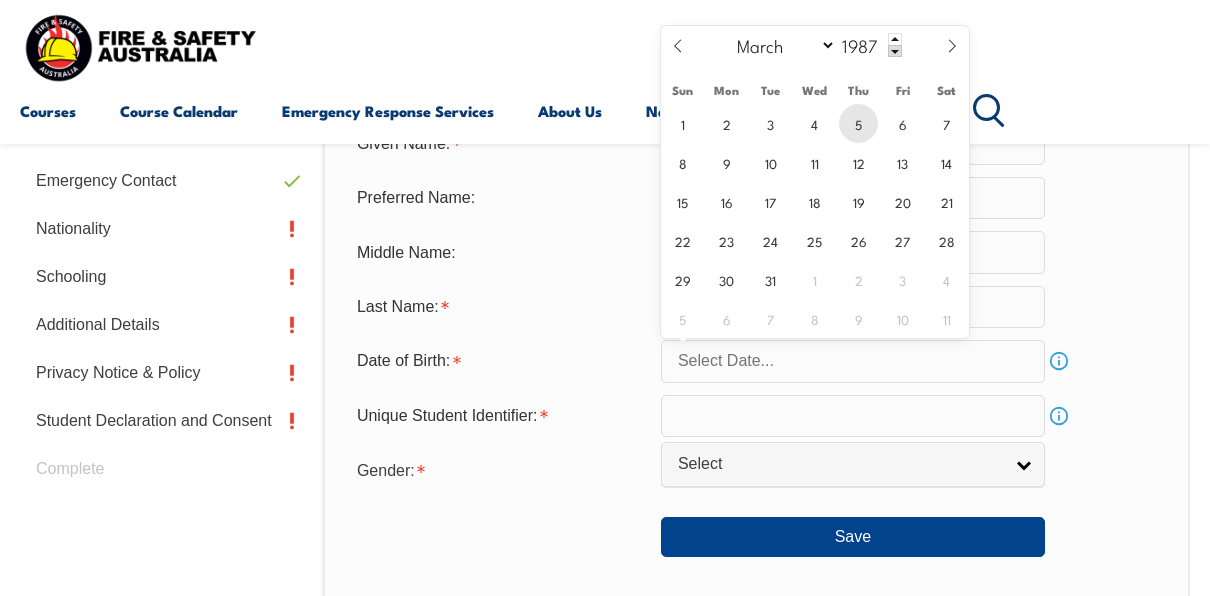 click on "5" at bounding box center [858, 123] 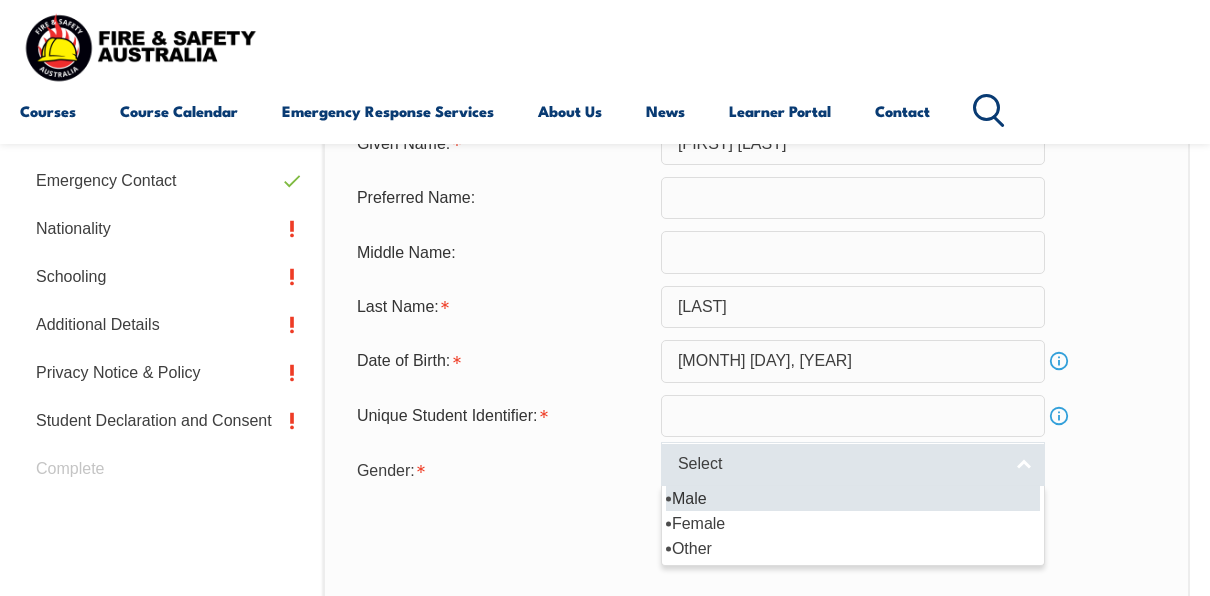 click on "Select" at bounding box center [840, 464] 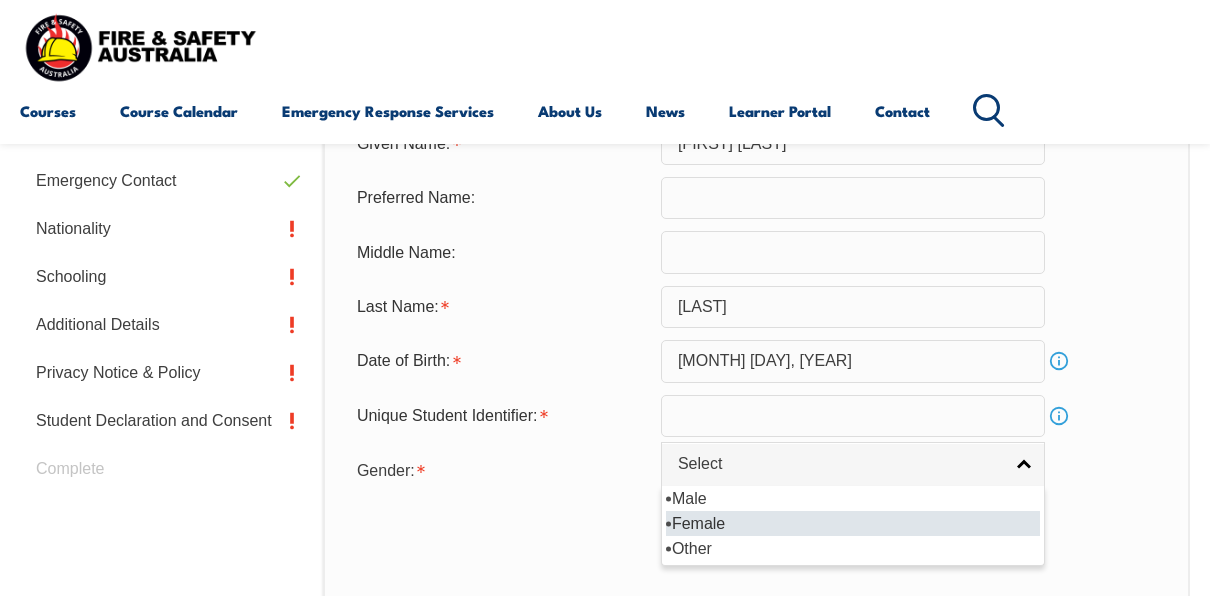 click on "Female" at bounding box center (853, 523) 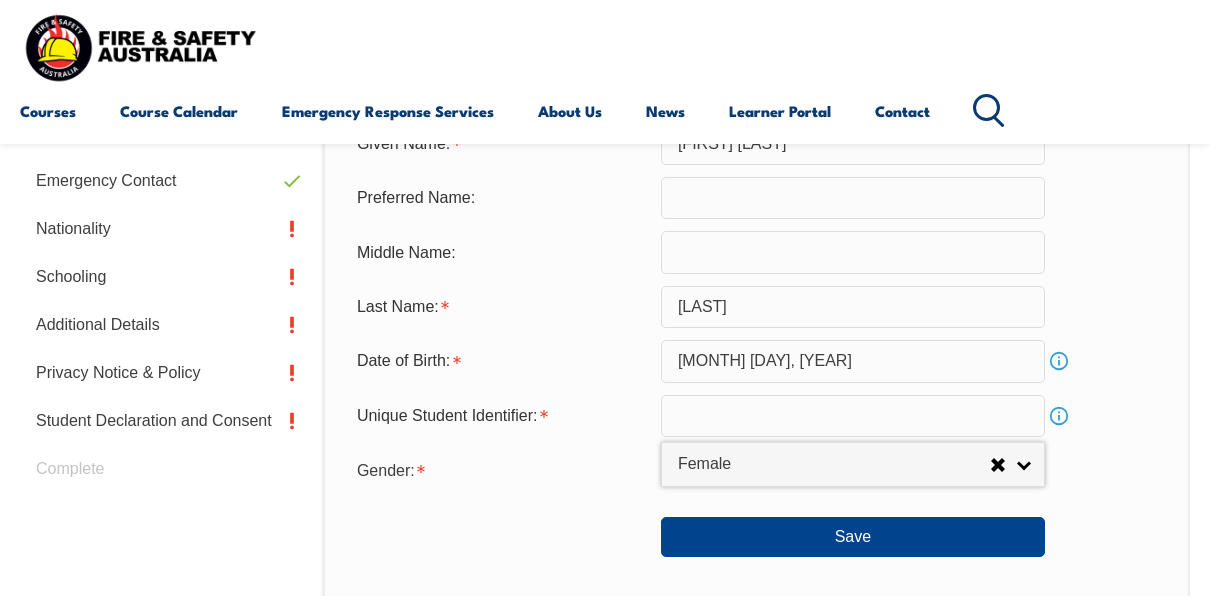 click at bounding box center (853, 416) 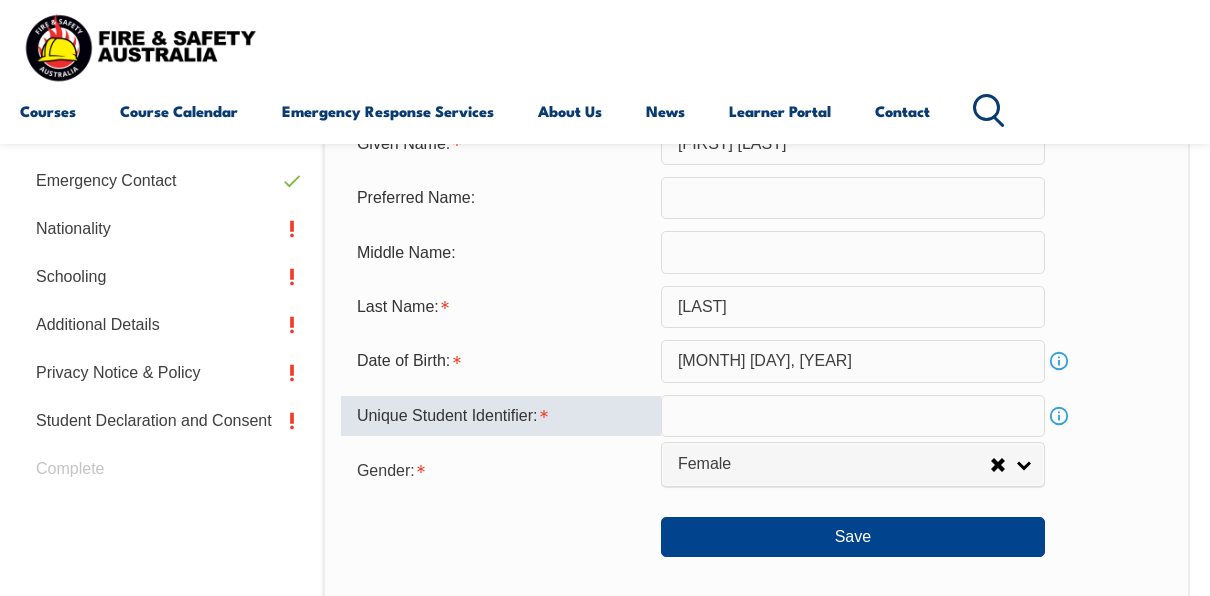 type on "[LICENSE_NUMBER]" 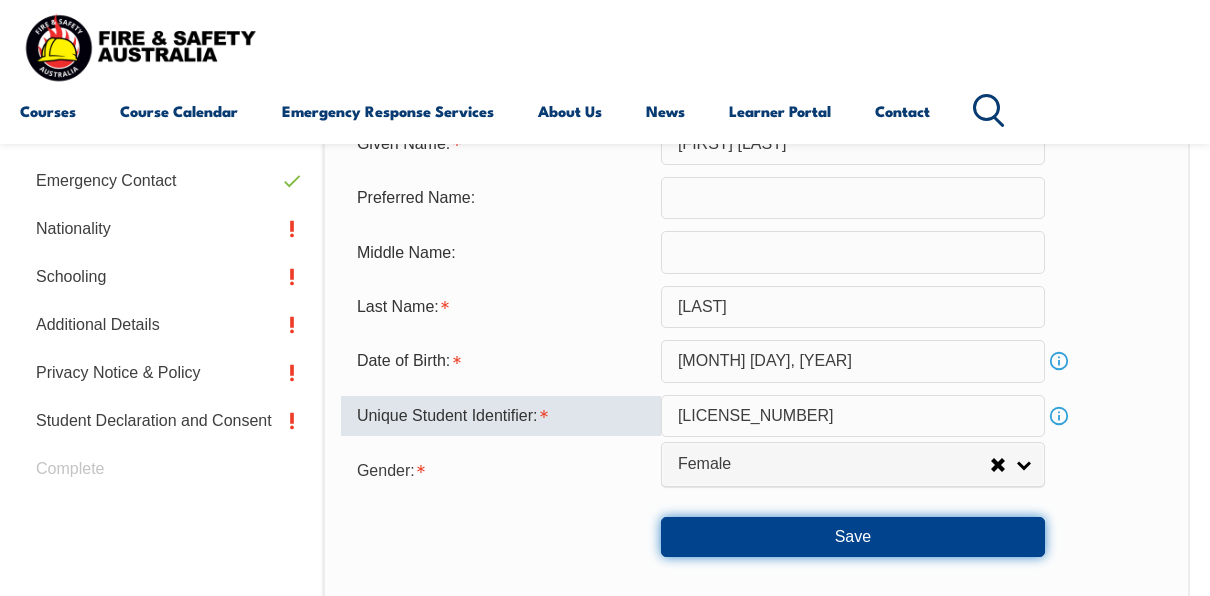 click on "Save" at bounding box center (853, 537) 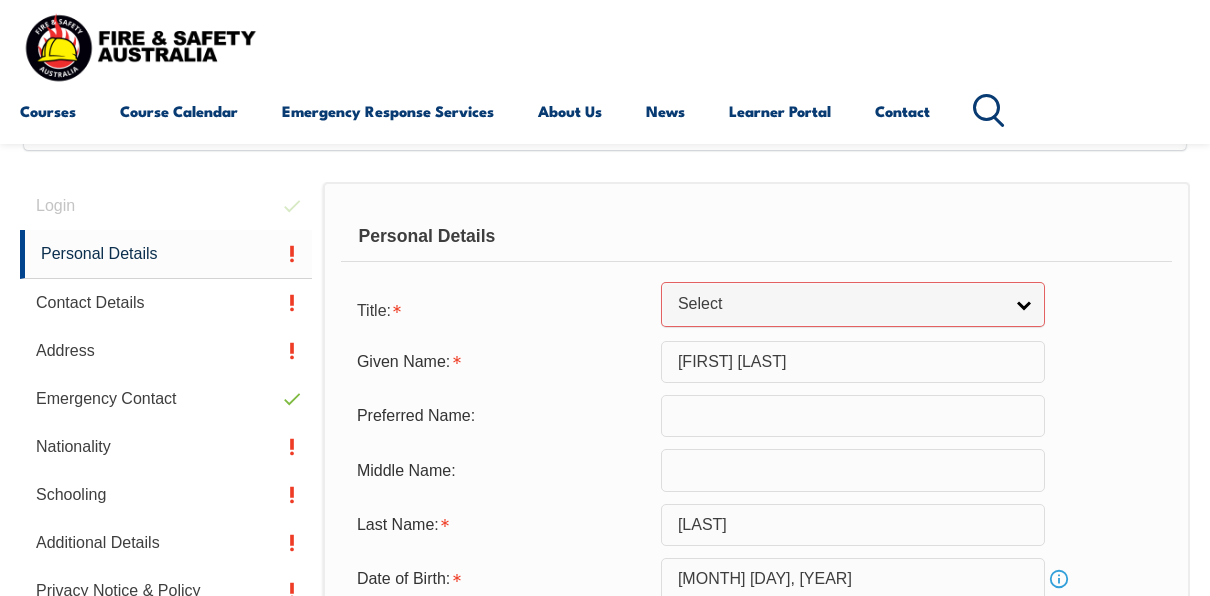 scroll, scrollTop: 347, scrollLeft: 0, axis: vertical 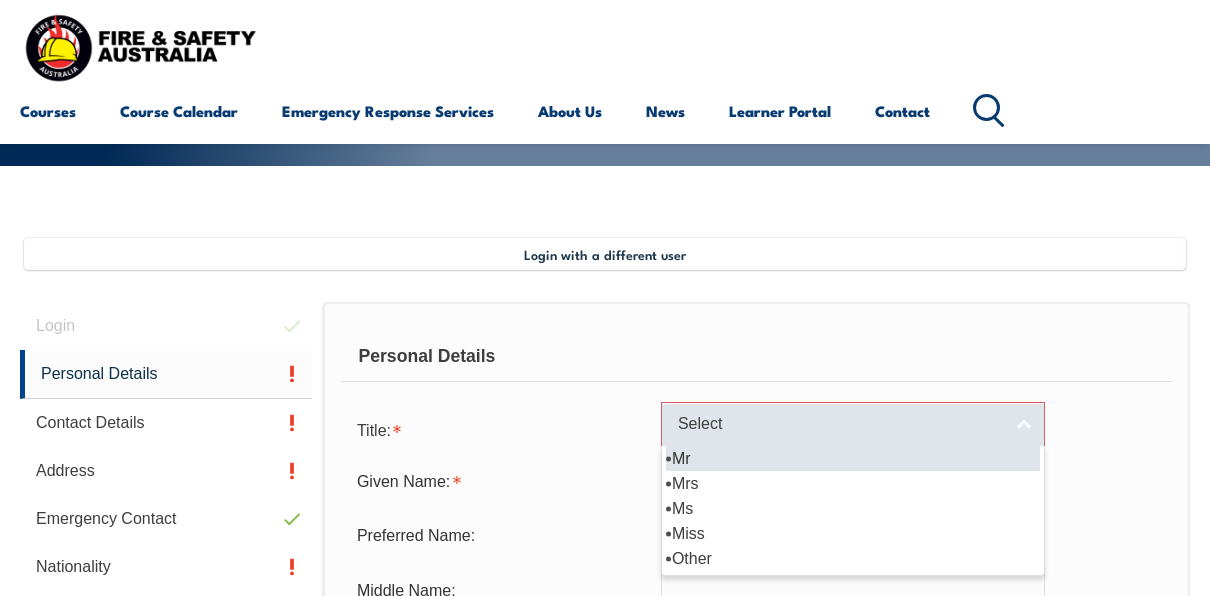 click on "Select" at bounding box center (840, 424) 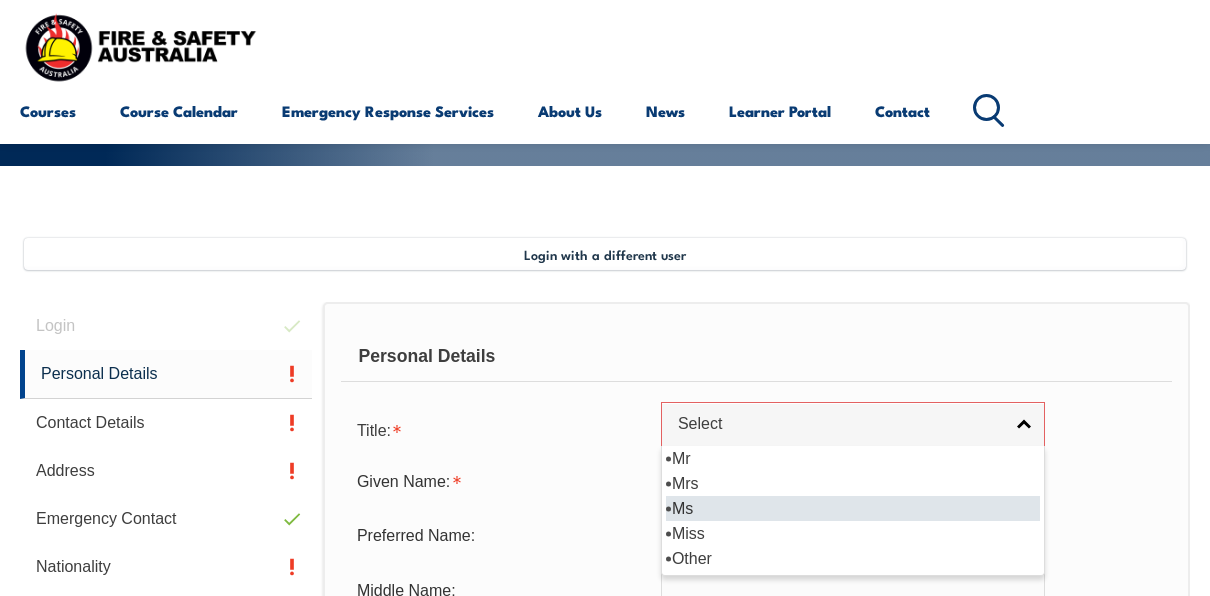 click on "Ms" at bounding box center [853, 508] 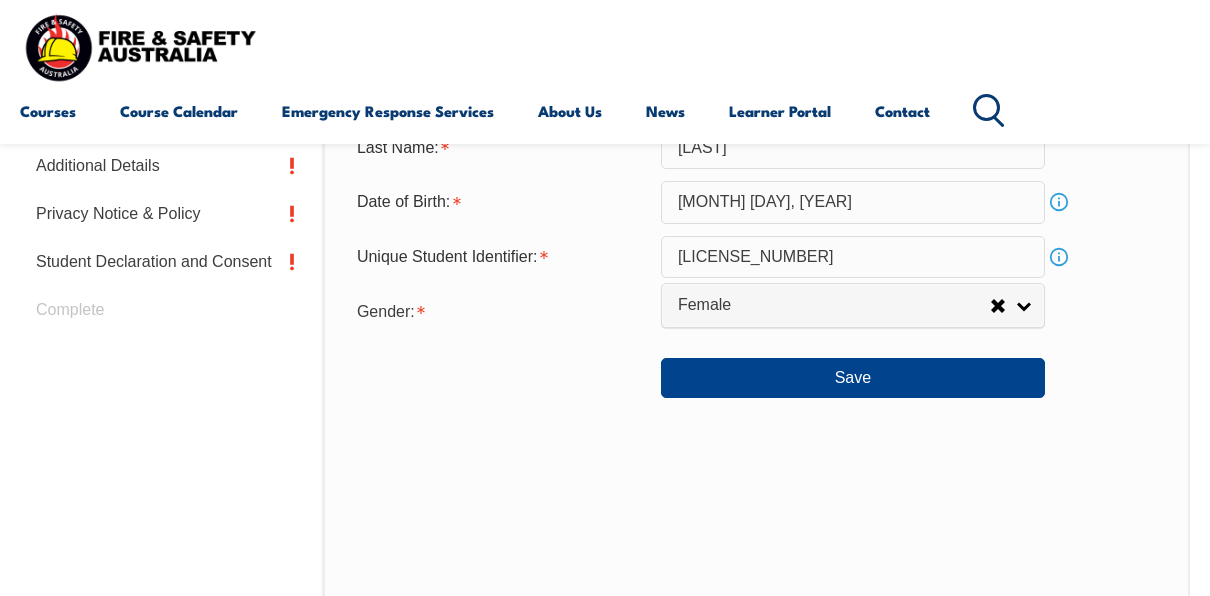 scroll, scrollTop: 847, scrollLeft: 0, axis: vertical 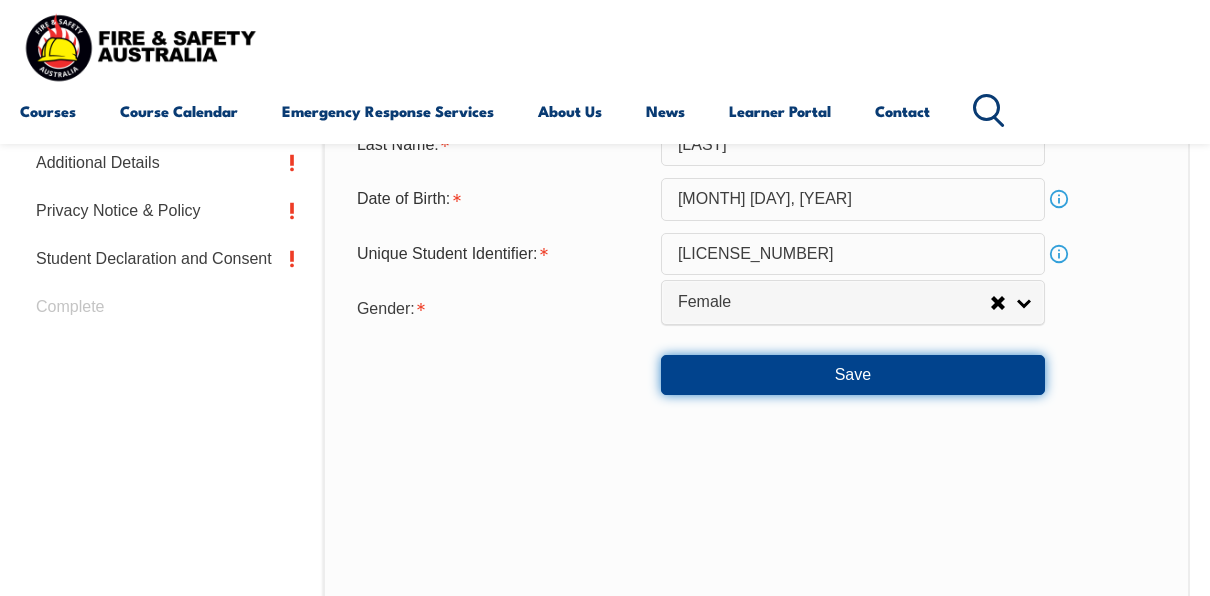 click on "Save" at bounding box center (853, 375) 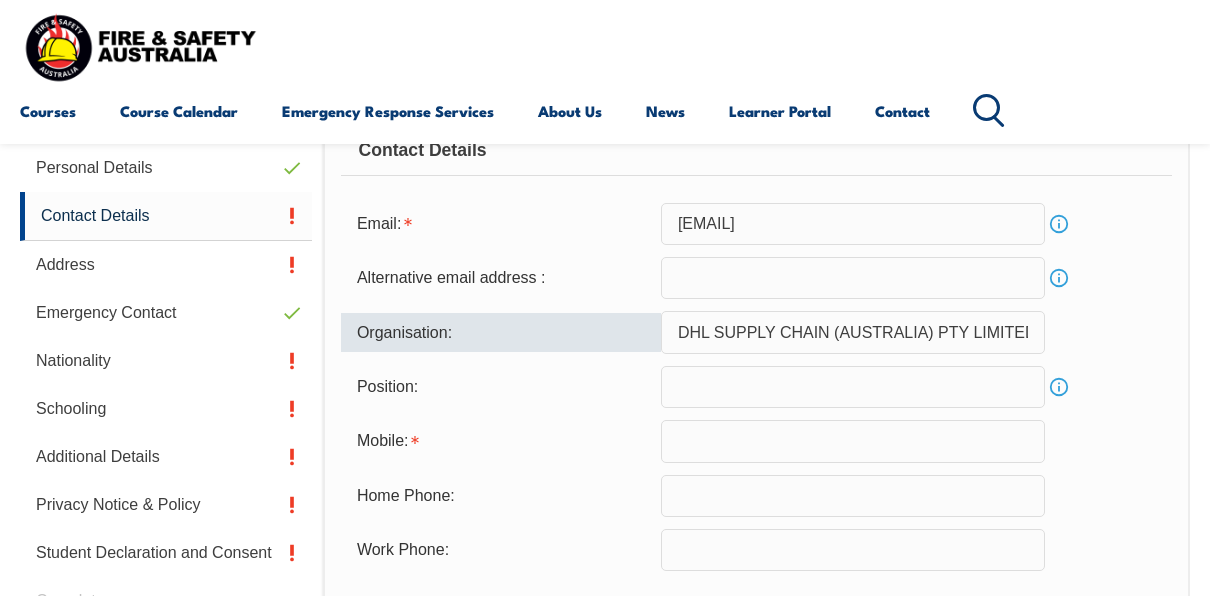 scroll, scrollTop: 584, scrollLeft: 0, axis: vertical 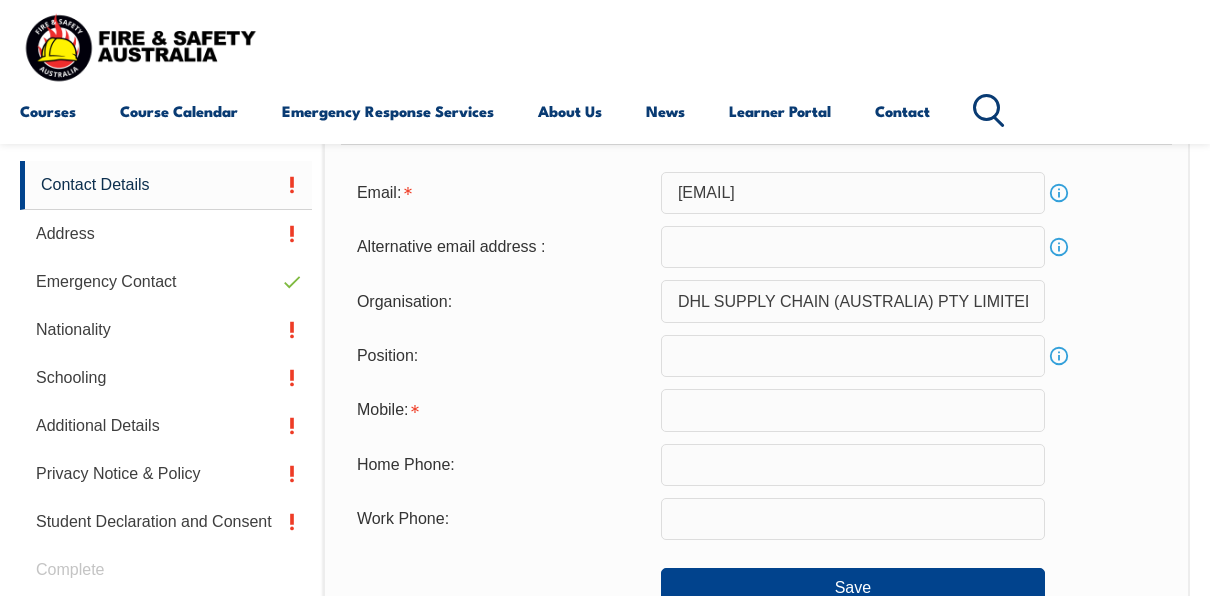click at bounding box center [853, 410] 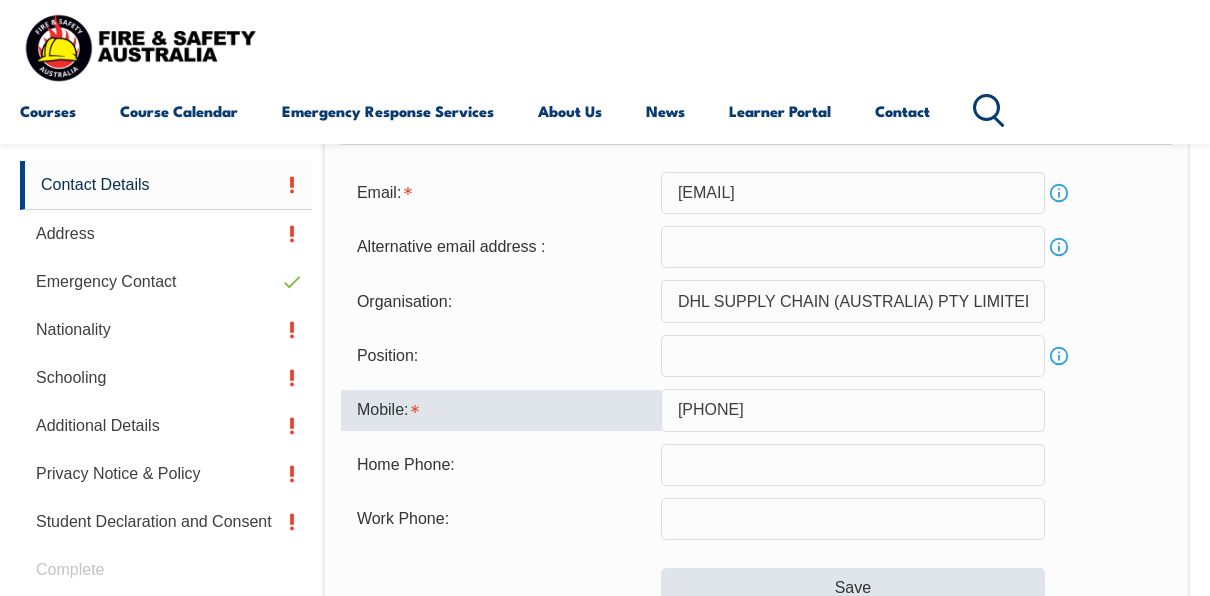 type on "[PHONE]" 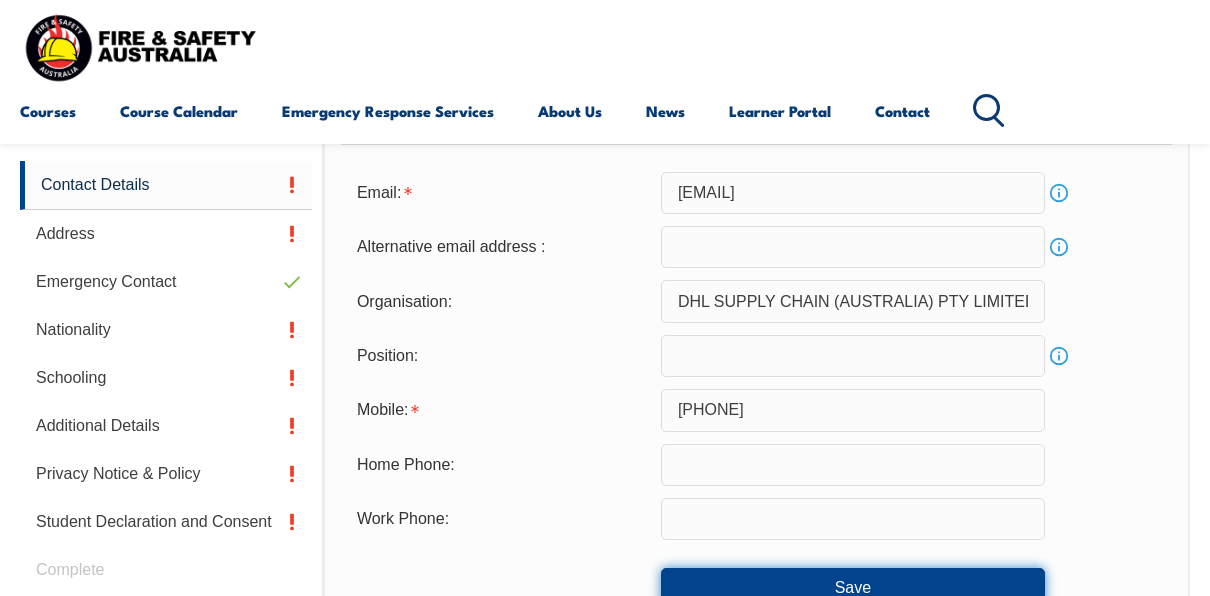 click on "Save" at bounding box center (853, 588) 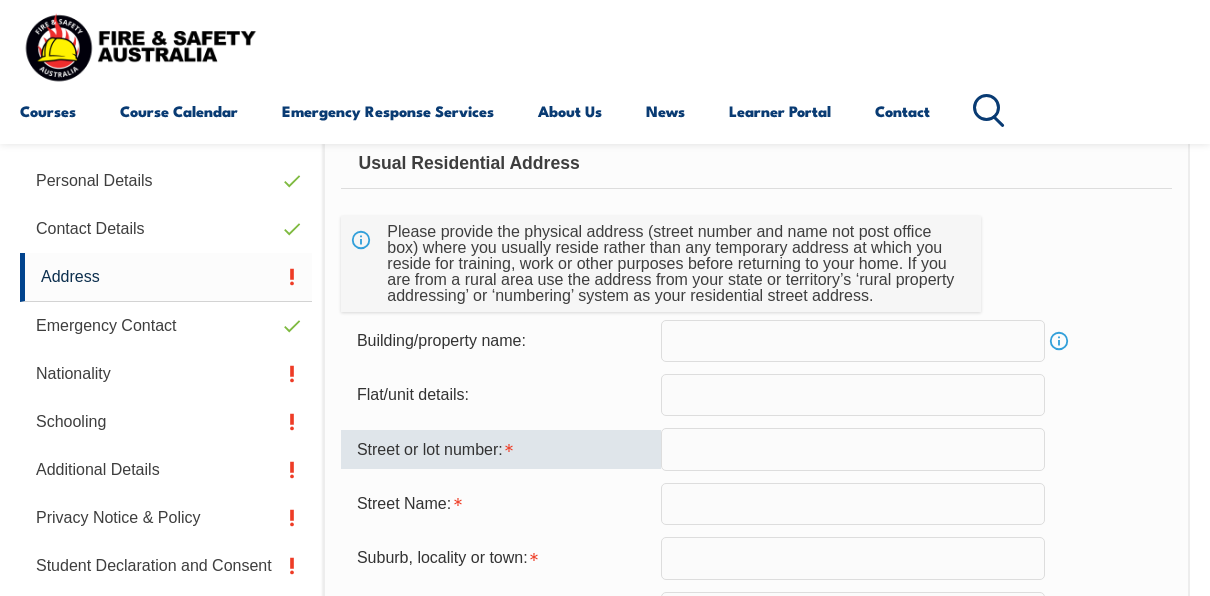 scroll, scrollTop: 585, scrollLeft: 0, axis: vertical 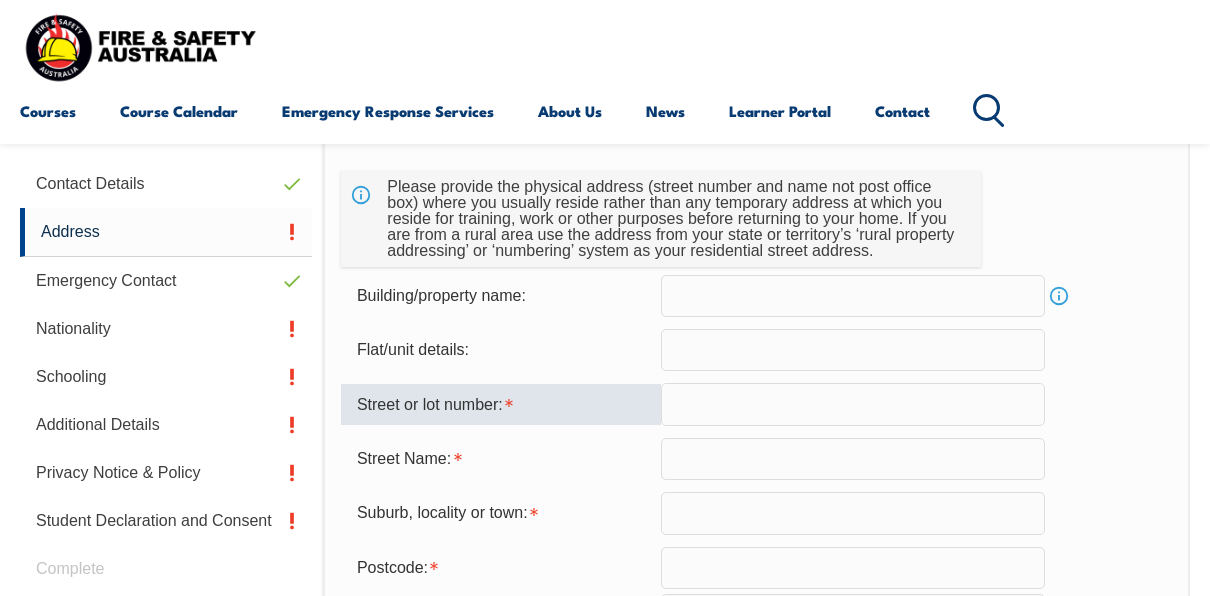 click at bounding box center [853, 404] 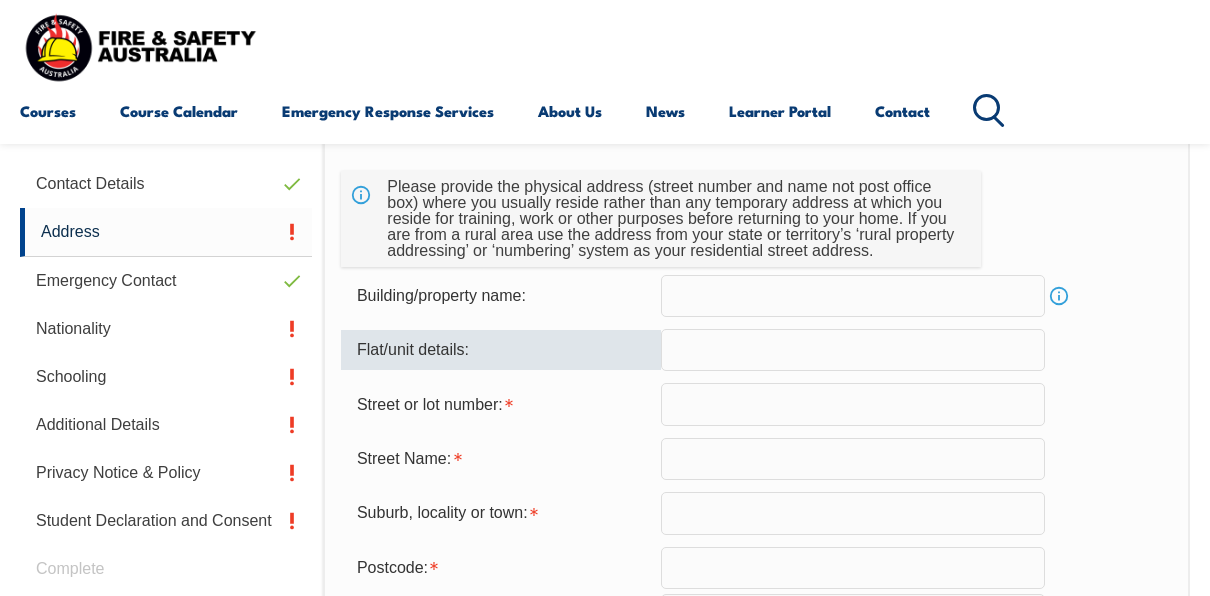 click at bounding box center [853, 350] 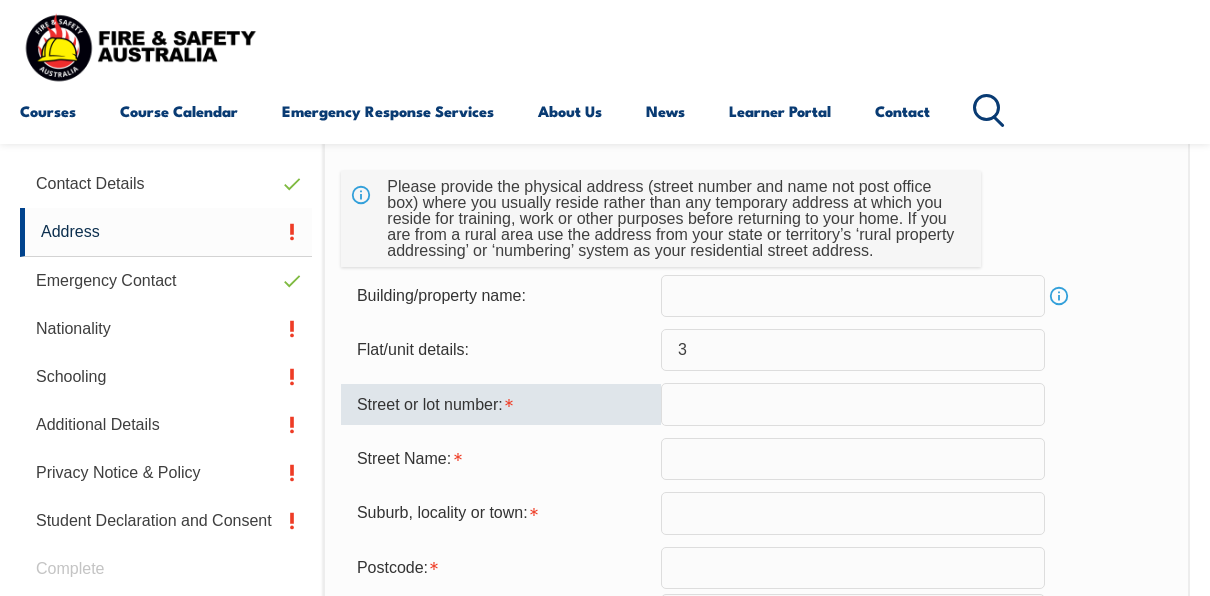 click at bounding box center [853, 404] 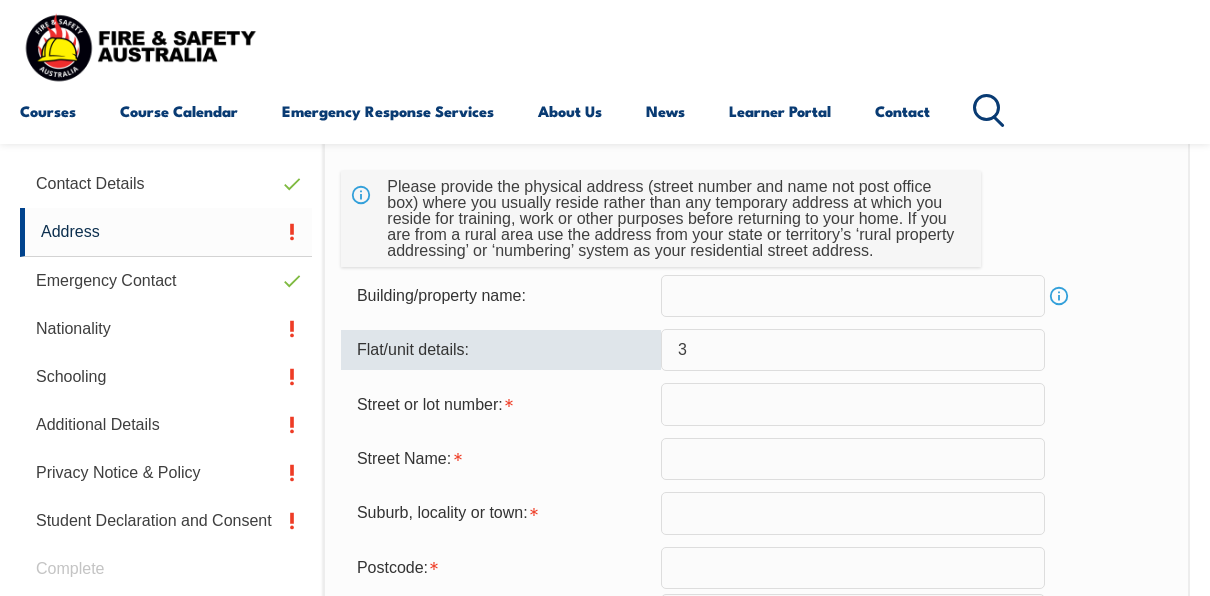drag, startPoint x: 695, startPoint y: 352, endPoint x: 627, endPoint y: 352, distance: 68 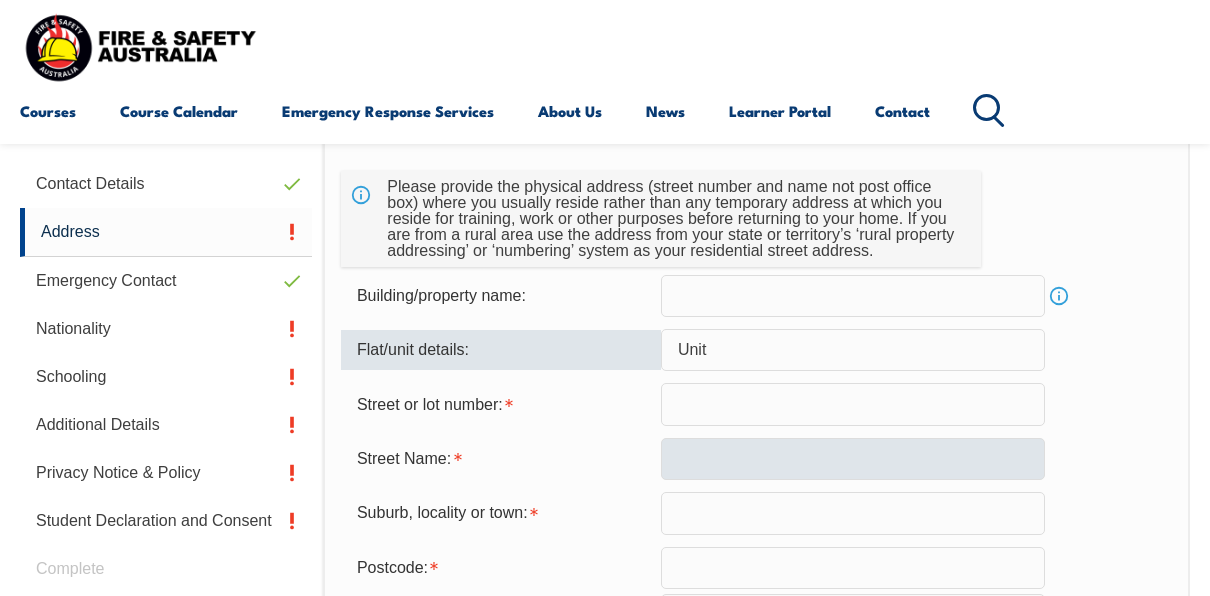 type on "[UNIT]" 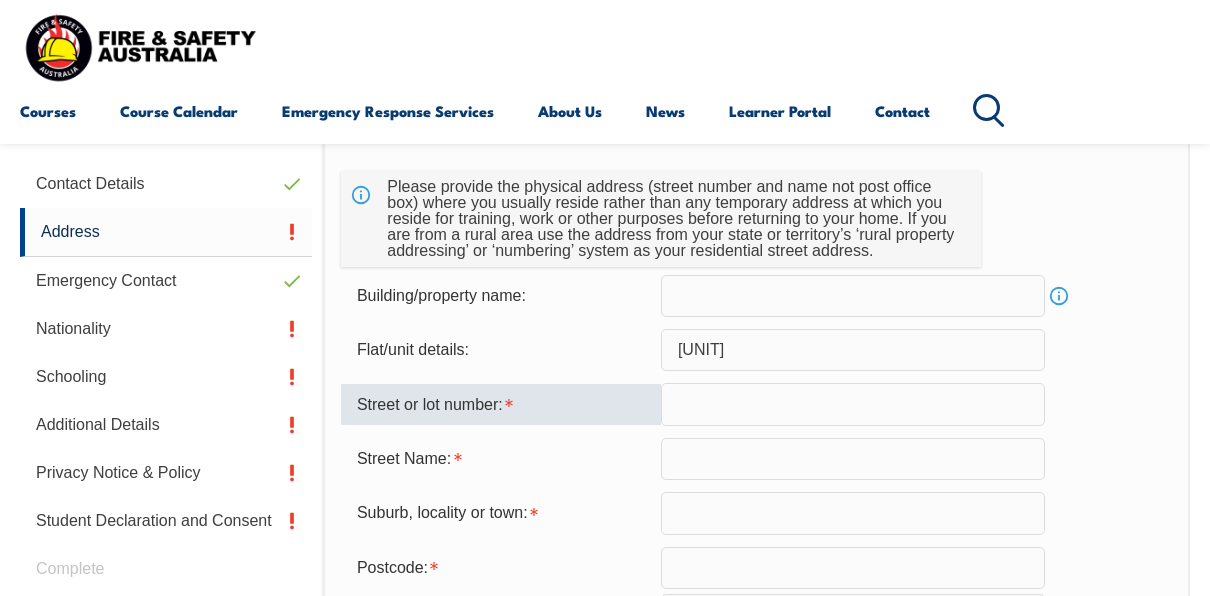 click at bounding box center (853, 404) 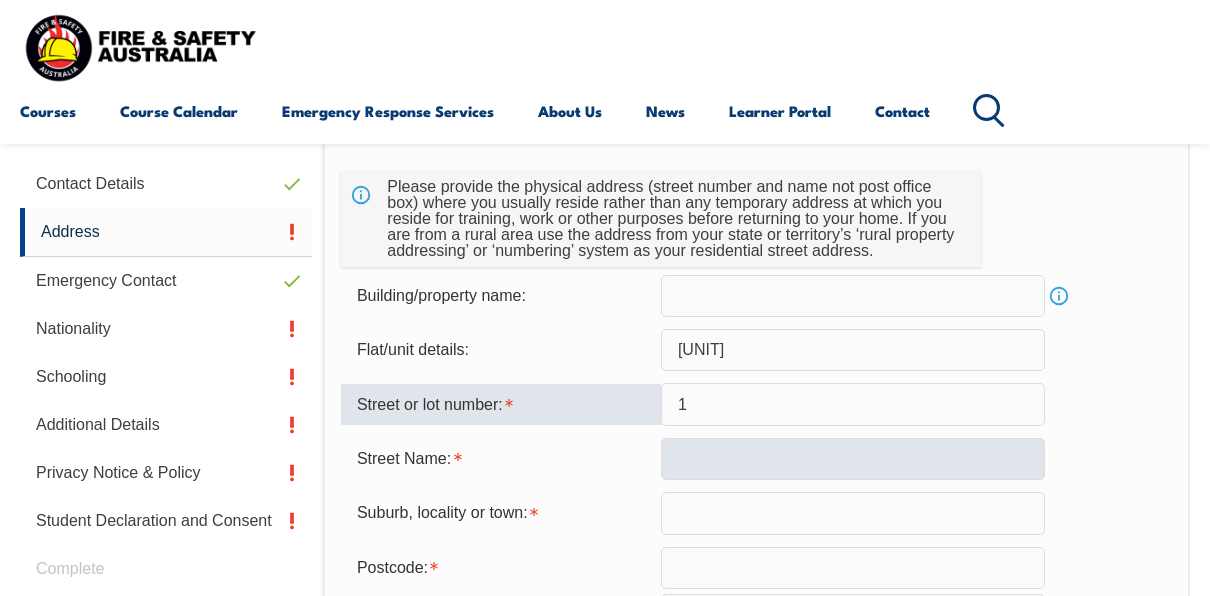 type on "1" 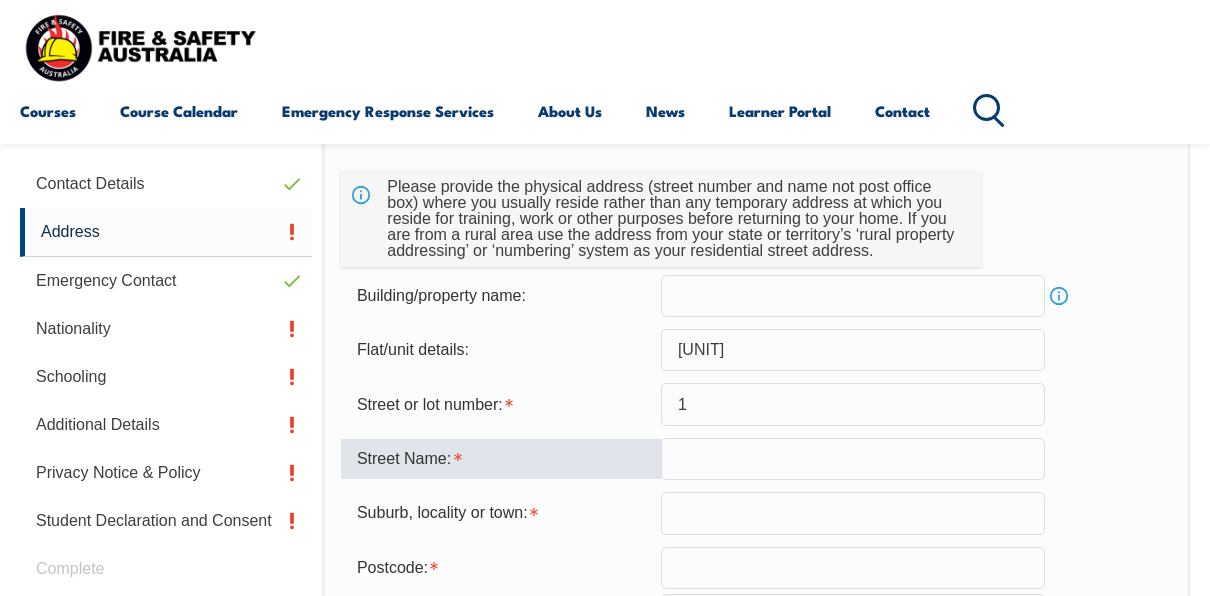 click at bounding box center [853, 459] 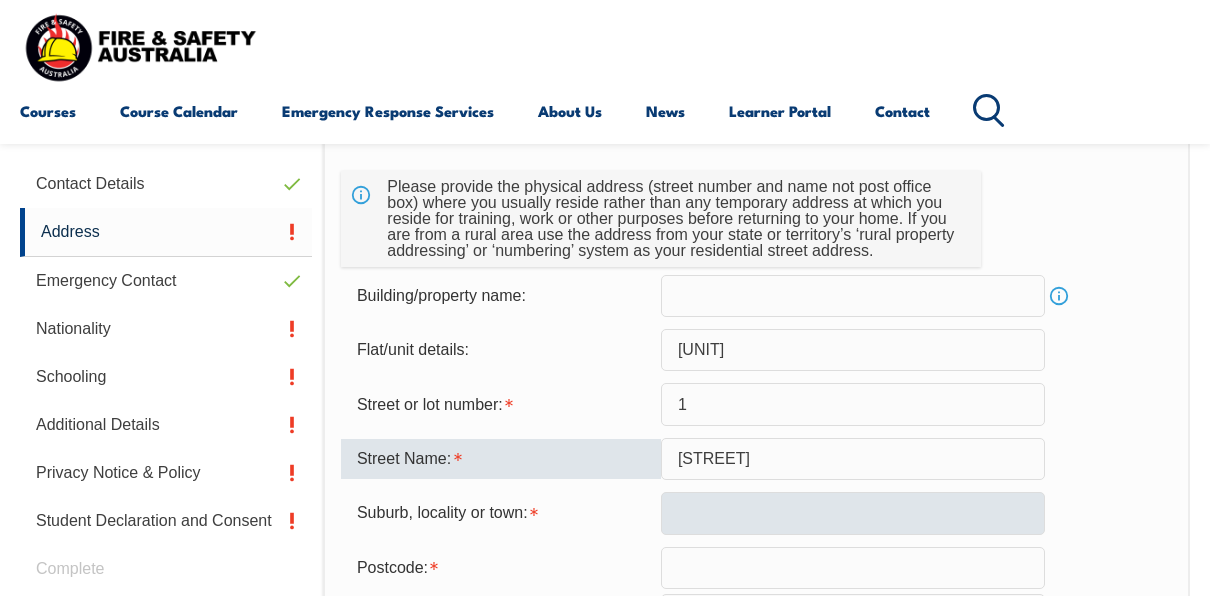 type on "[STREET]" 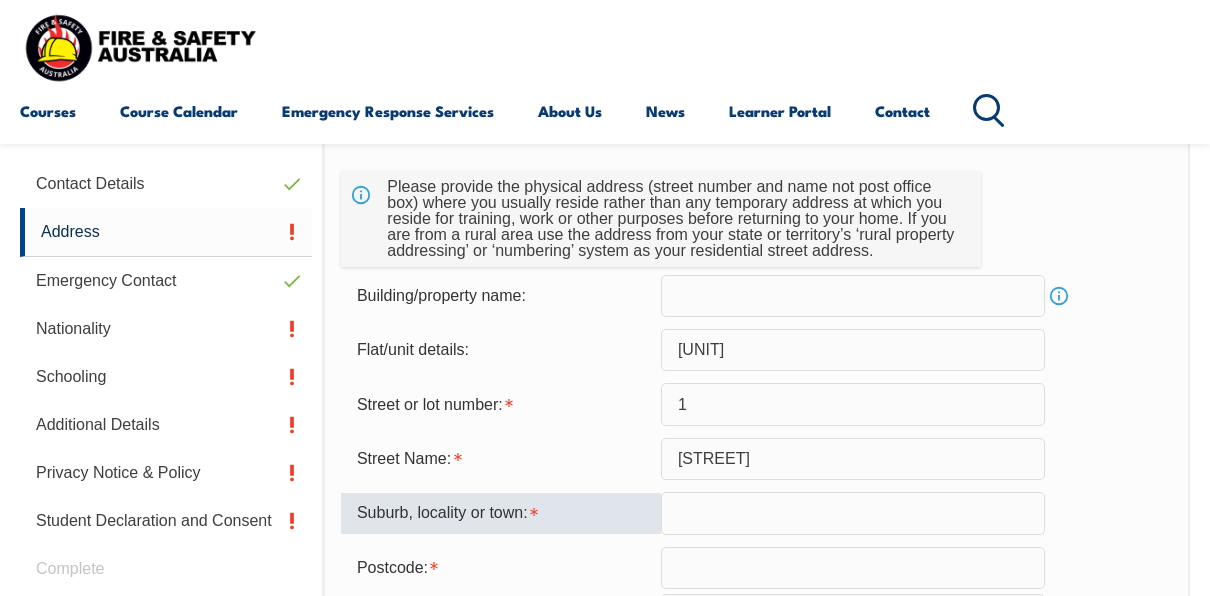 click at bounding box center (853, 513) 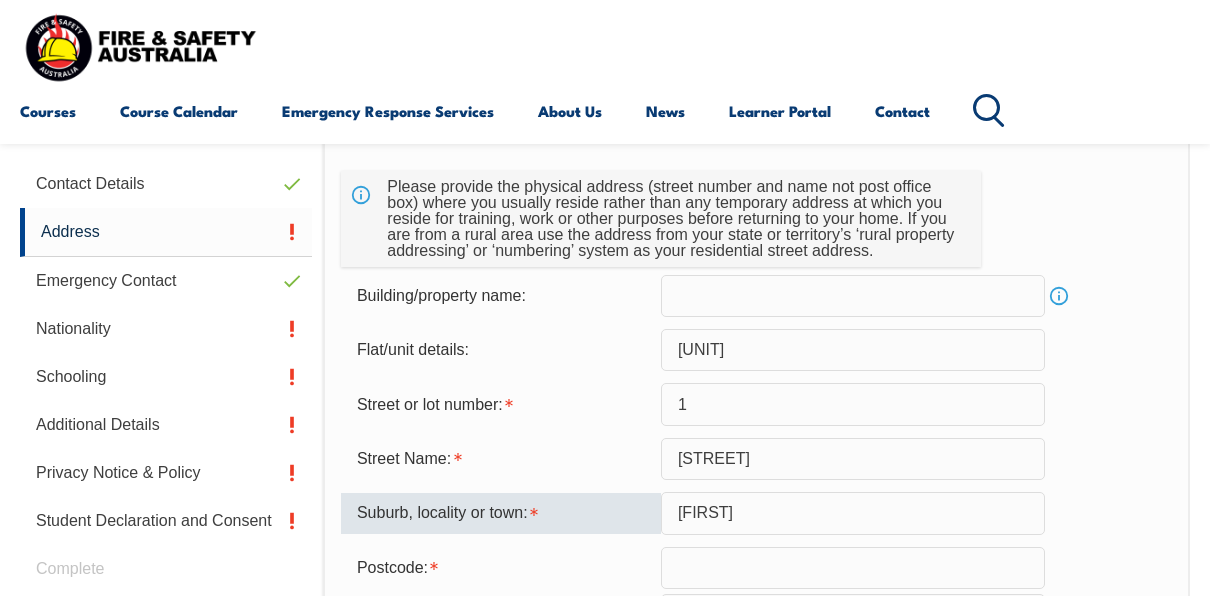 click on "[FIRST]" at bounding box center [853, 513] 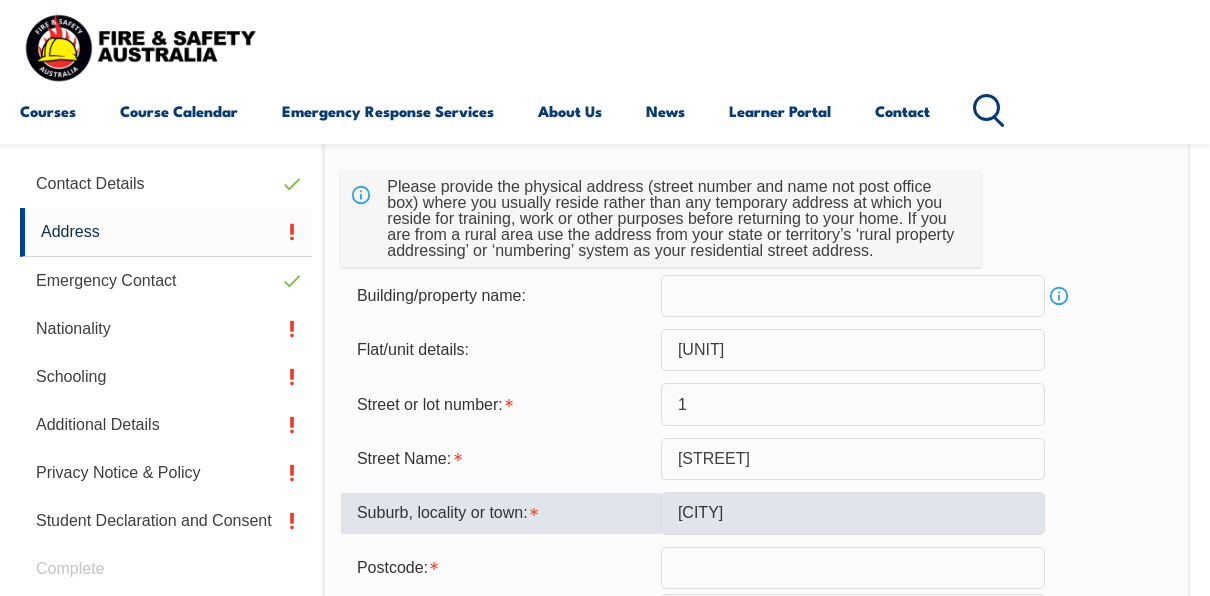type on "[POSTAL_CODE]" 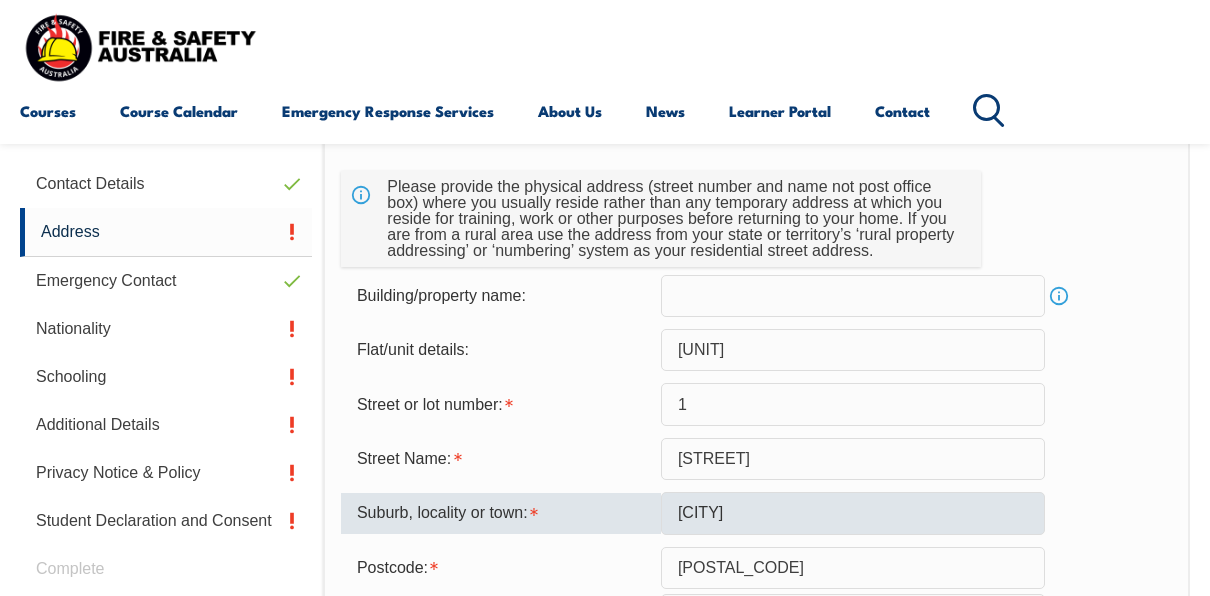 select on "VIC" 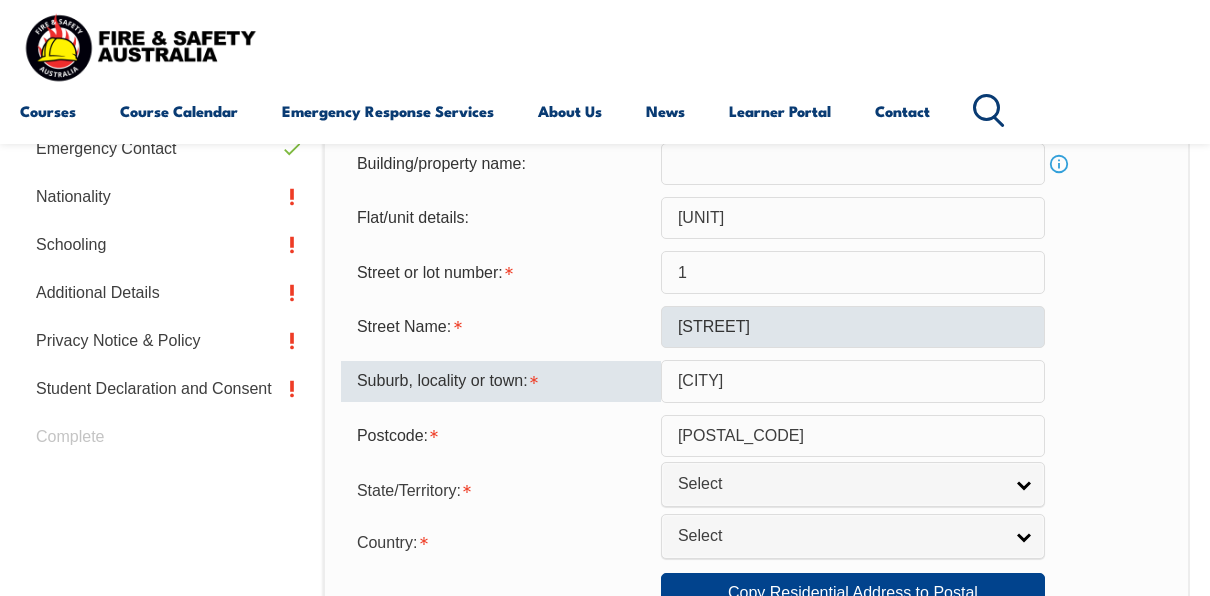 scroll, scrollTop: 785, scrollLeft: 0, axis: vertical 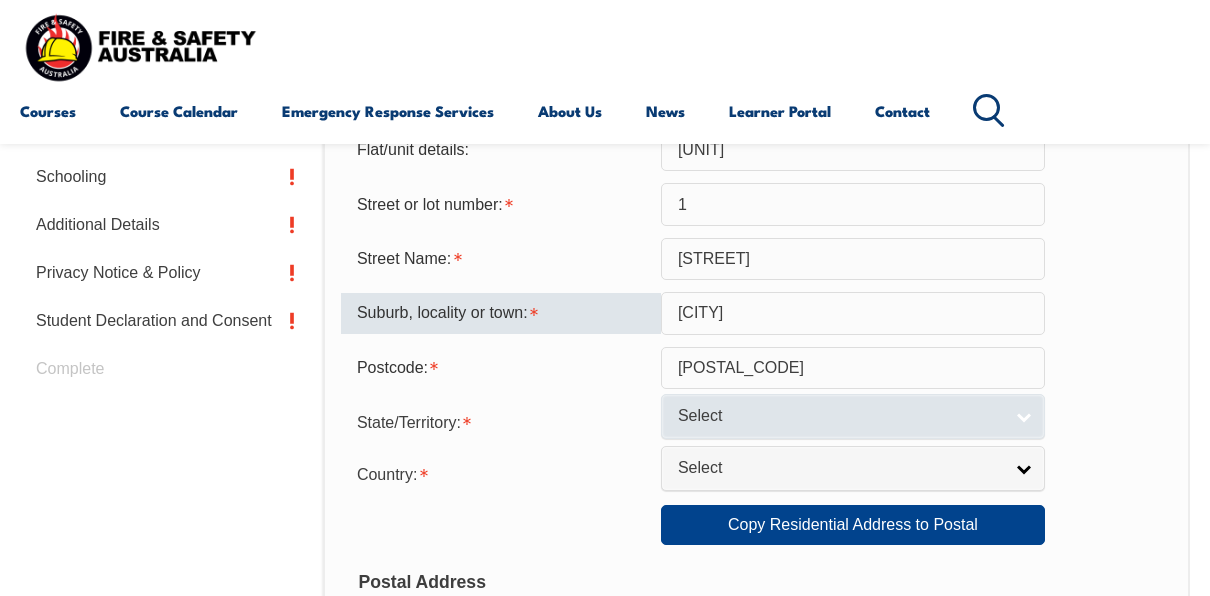 click on "Select" at bounding box center [840, 416] 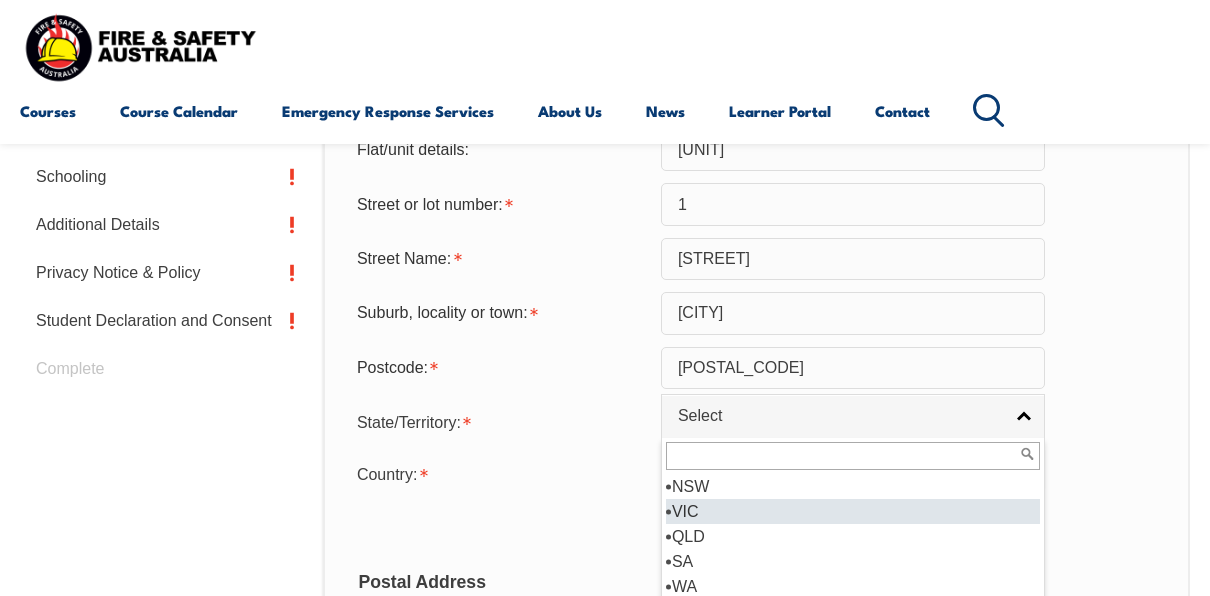 click on "VIC" at bounding box center (853, 511) 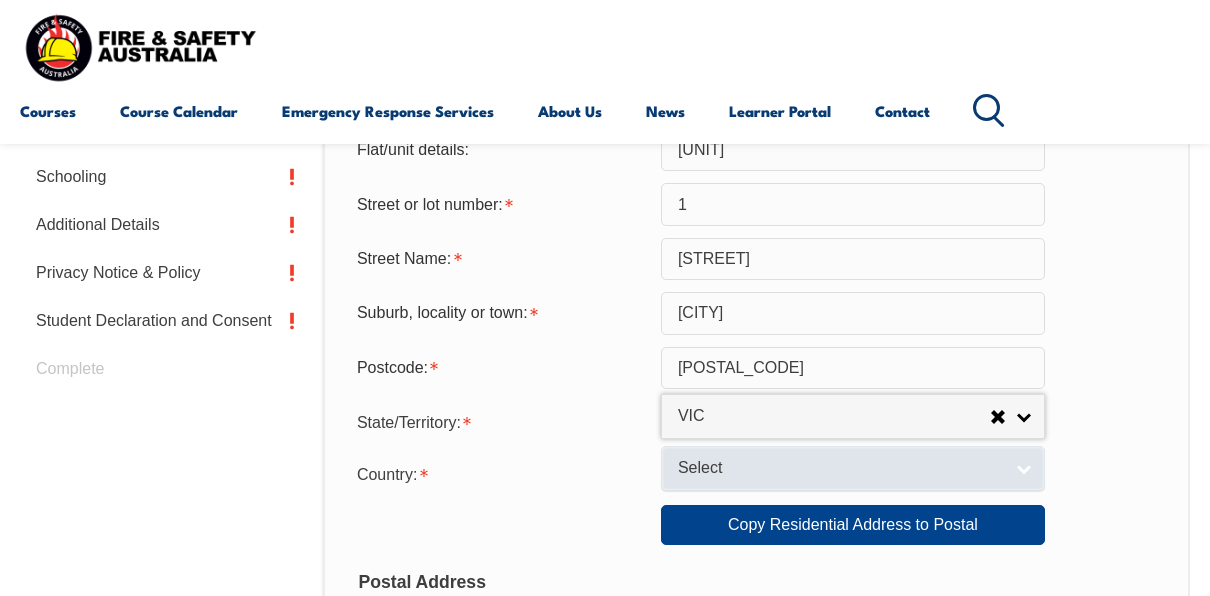 click on "Select" at bounding box center (840, 468) 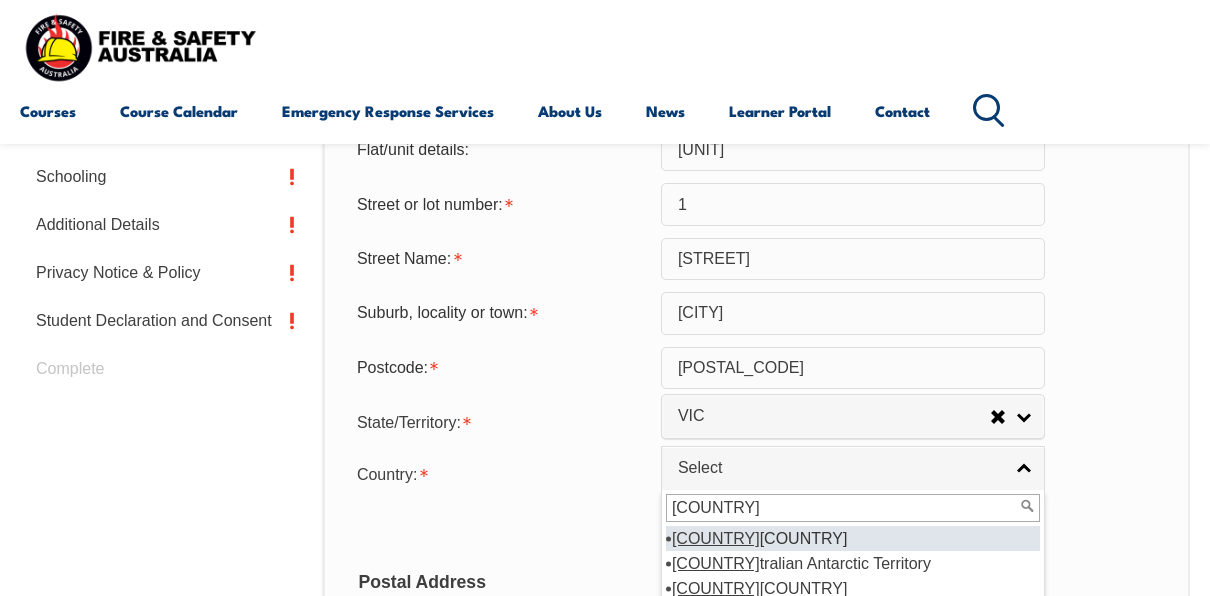 type on "[COUNTRY]" 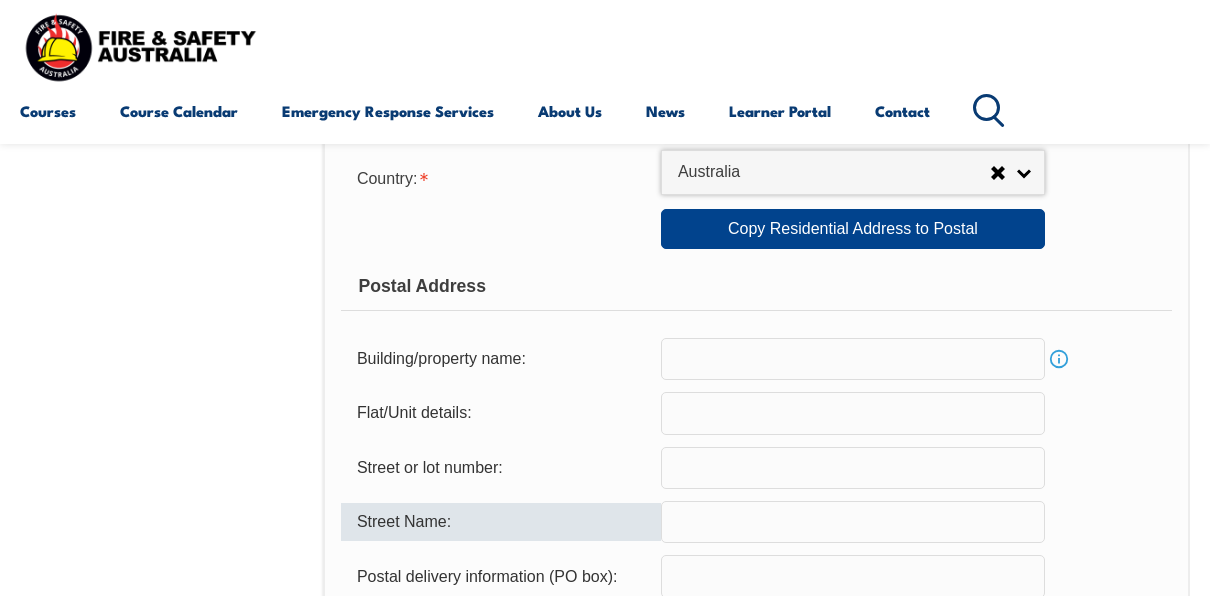 scroll, scrollTop: 1085, scrollLeft: 0, axis: vertical 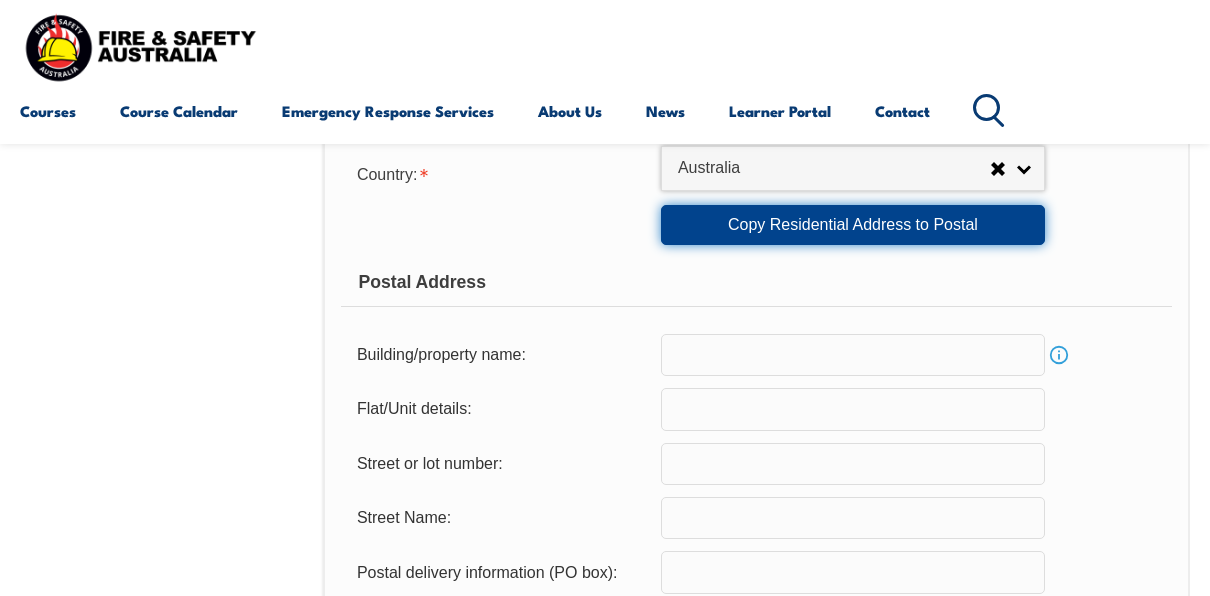 click on "Copy Residential Address to Postal" at bounding box center (853, 225) 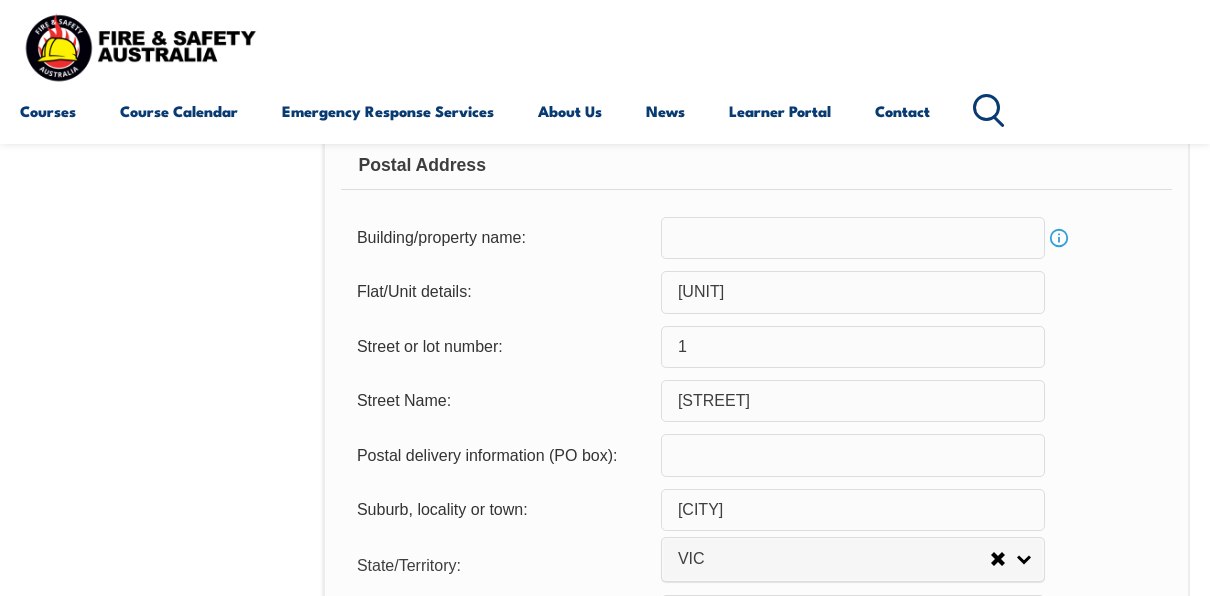 scroll, scrollTop: 1385, scrollLeft: 0, axis: vertical 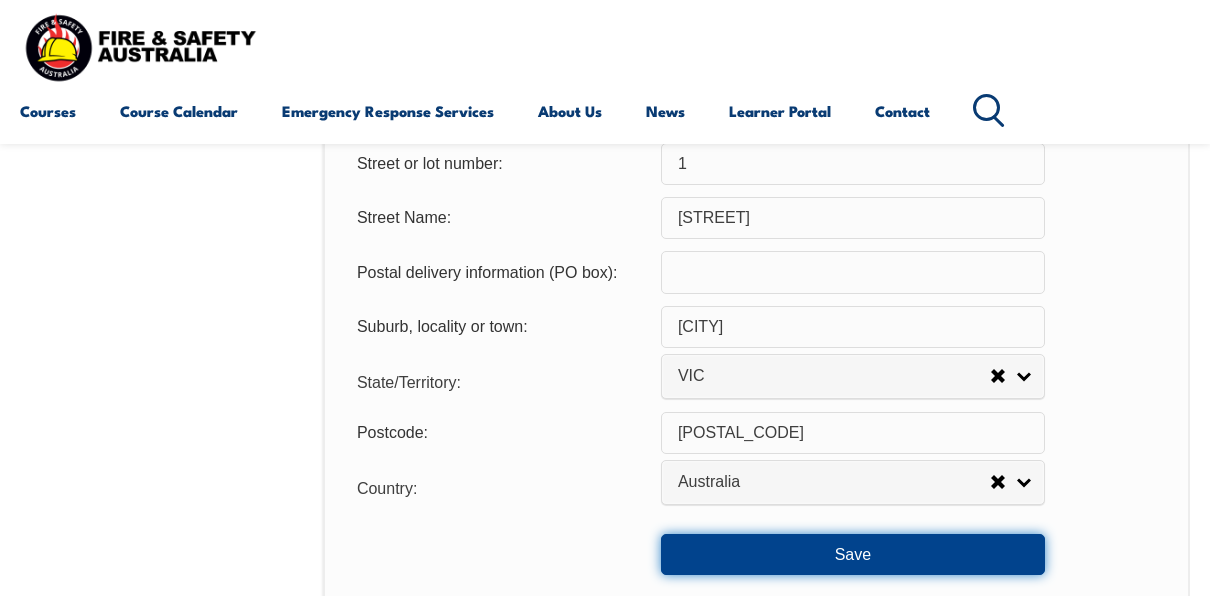 click on "Save" at bounding box center [853, 554] 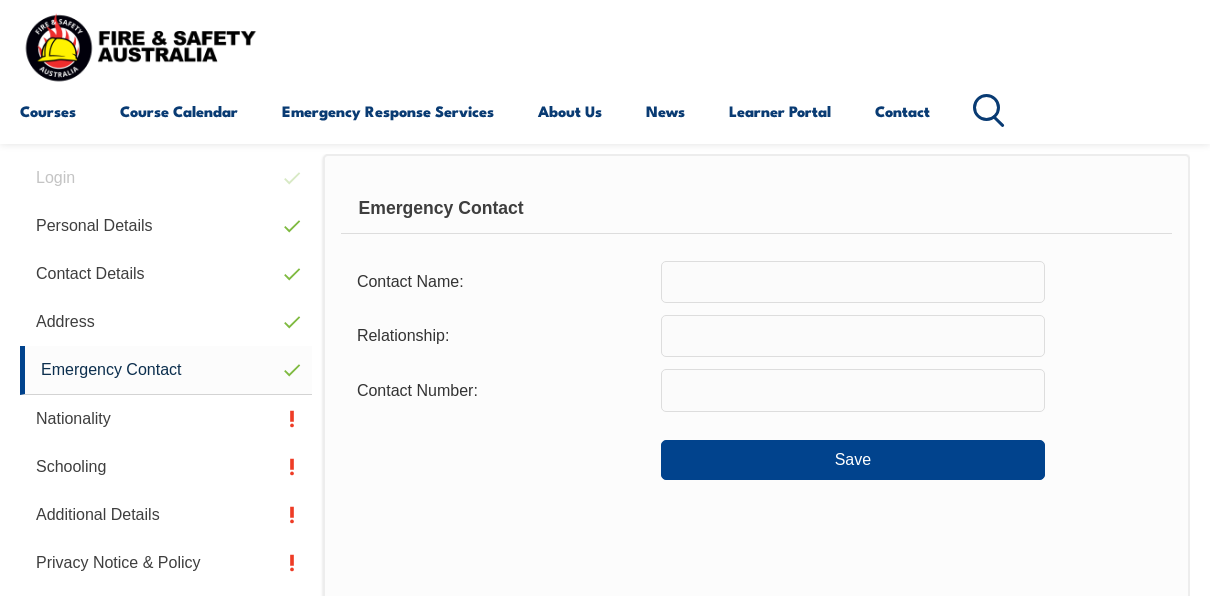 scroll, scrollTop: 485, scrollLeft: 0, axis: vertical 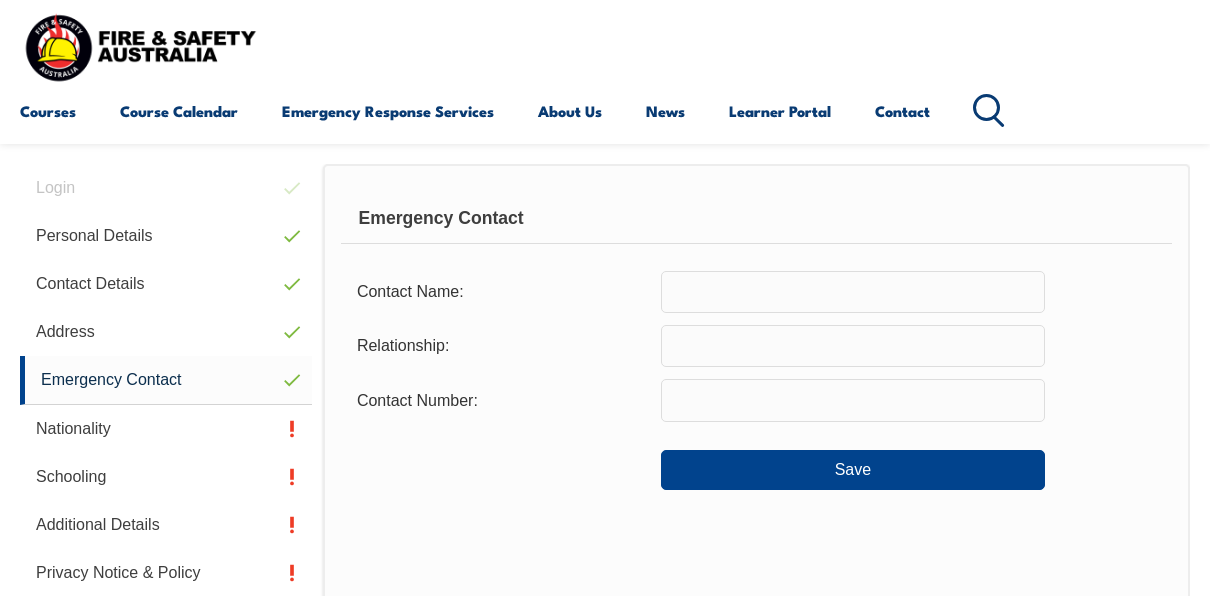drag, startPoint x: 699, startPoint y: 292, endPoint x: 745, endPoint y: 297, distance: 46.270943 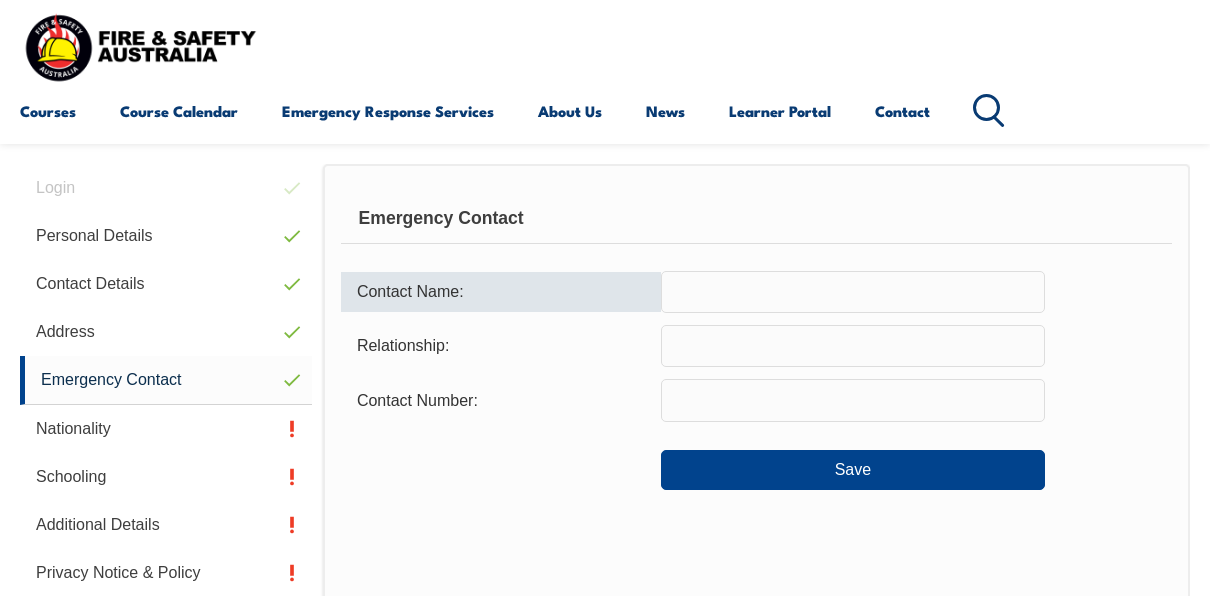 type on "[FIRST] [LAST]" 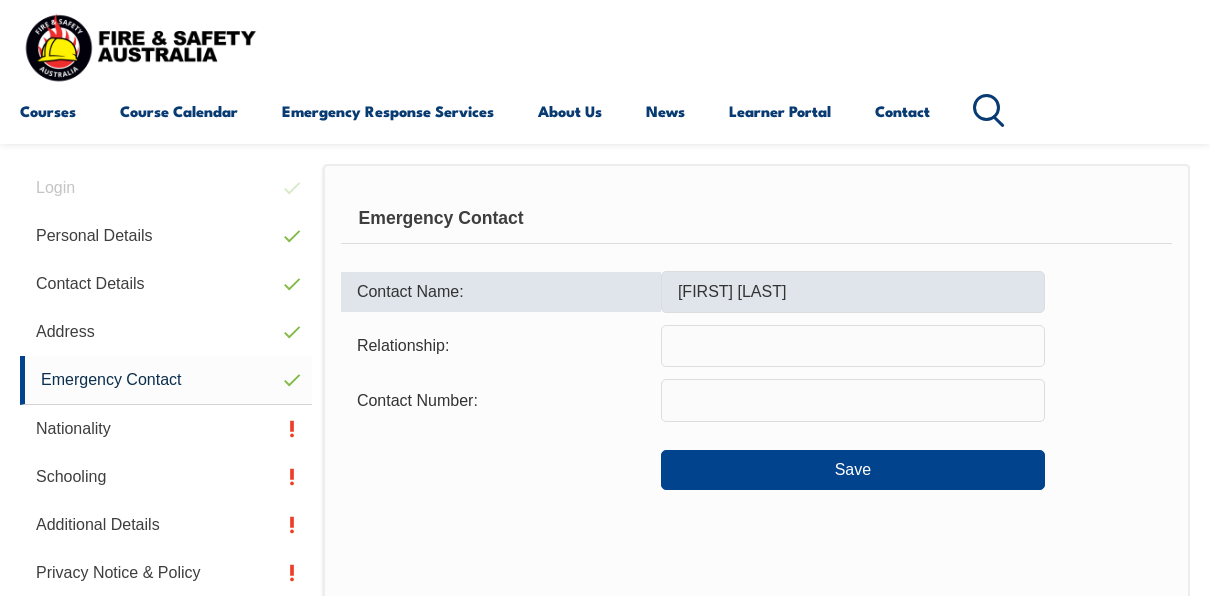 type on "Manager" 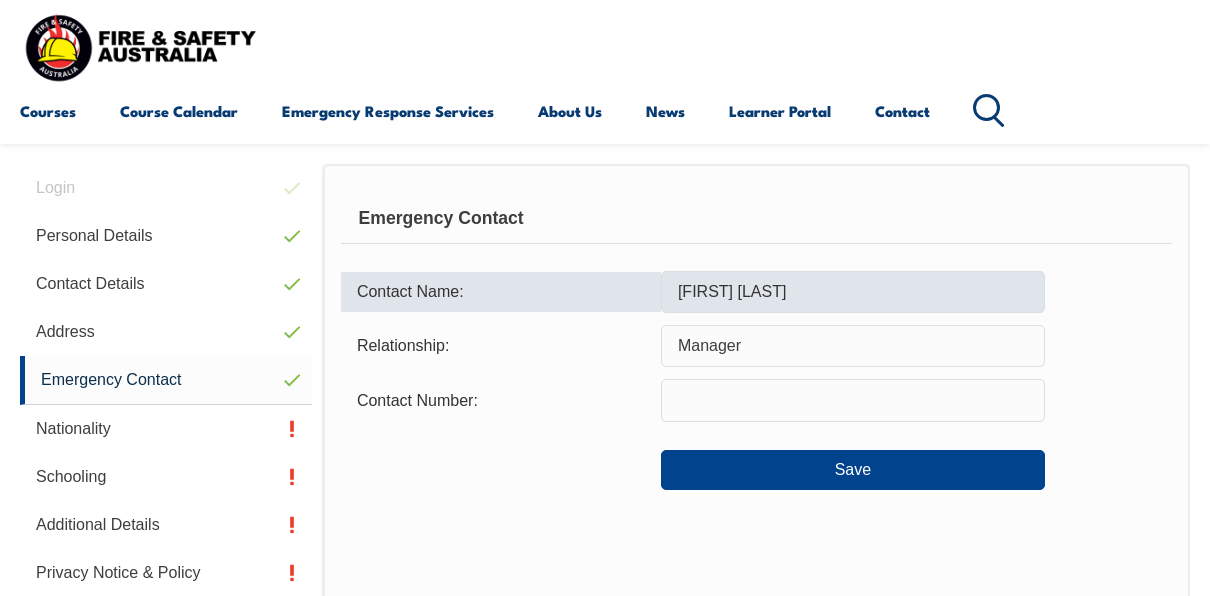 type on "[PHONE]" 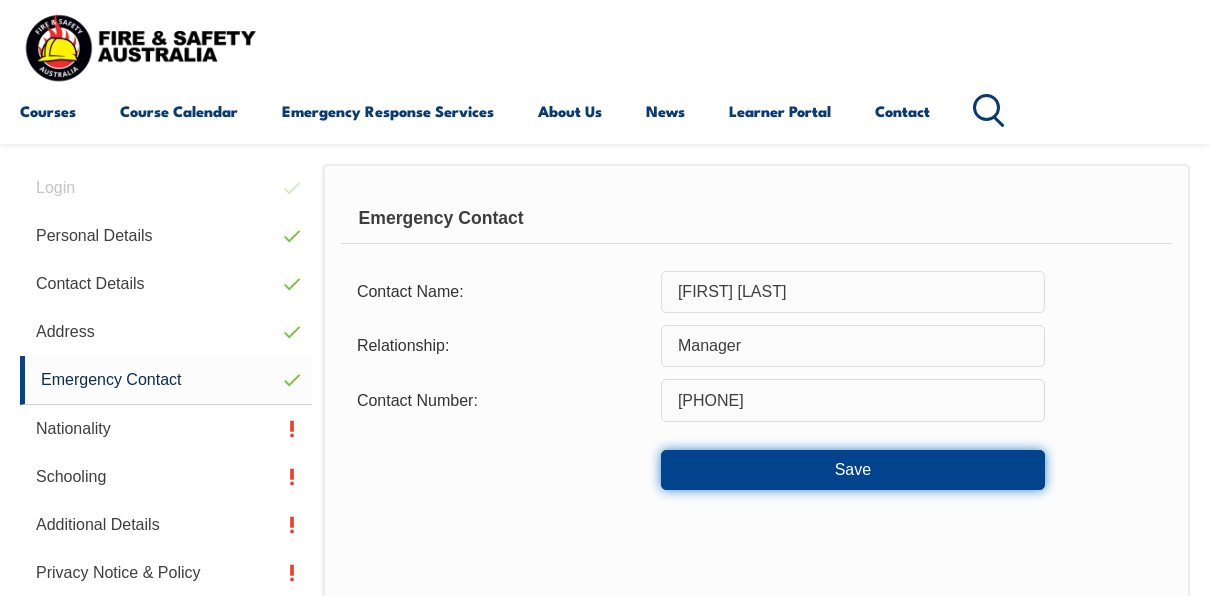 click on "Save" at bounding box center [853, 470] 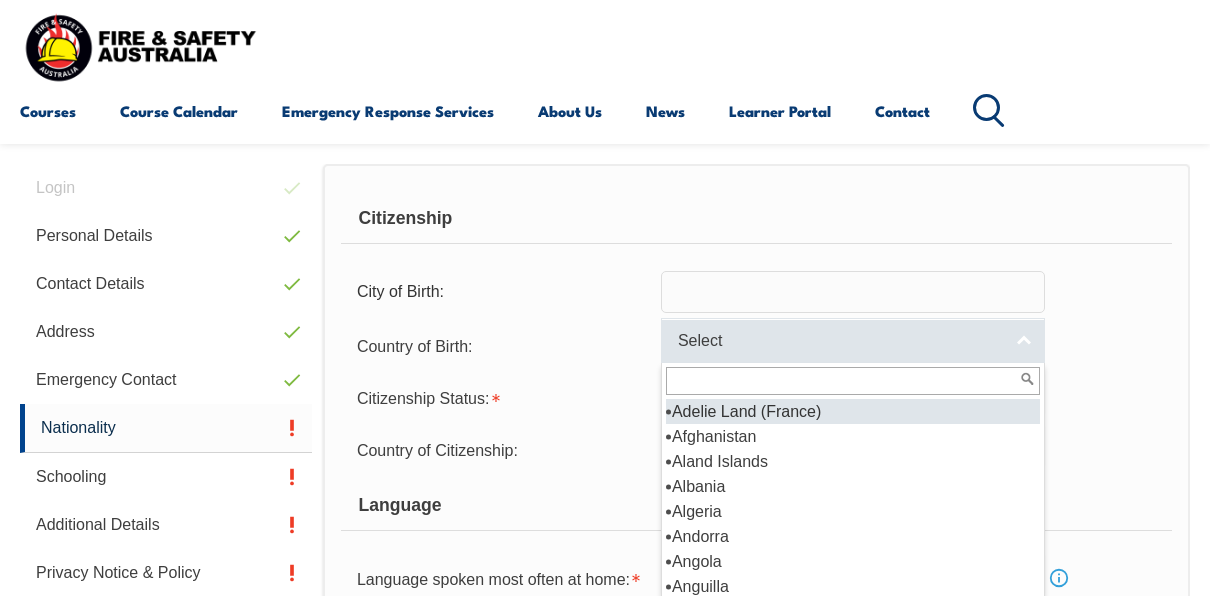 click on "Select" at bounding box center (840, 341) 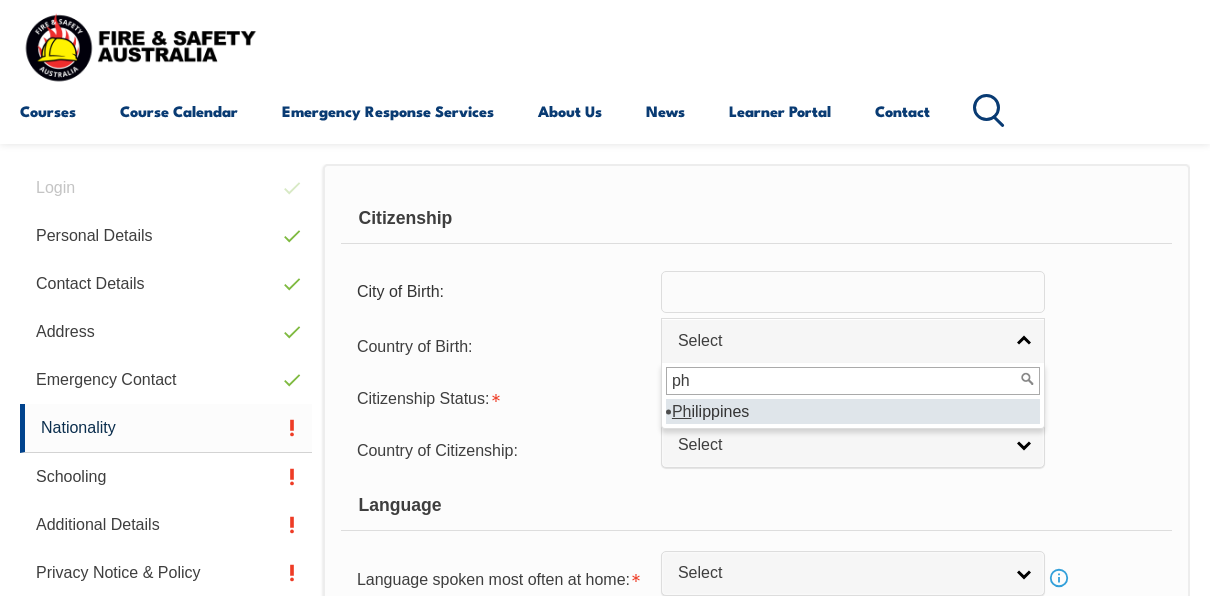 type on "ph" 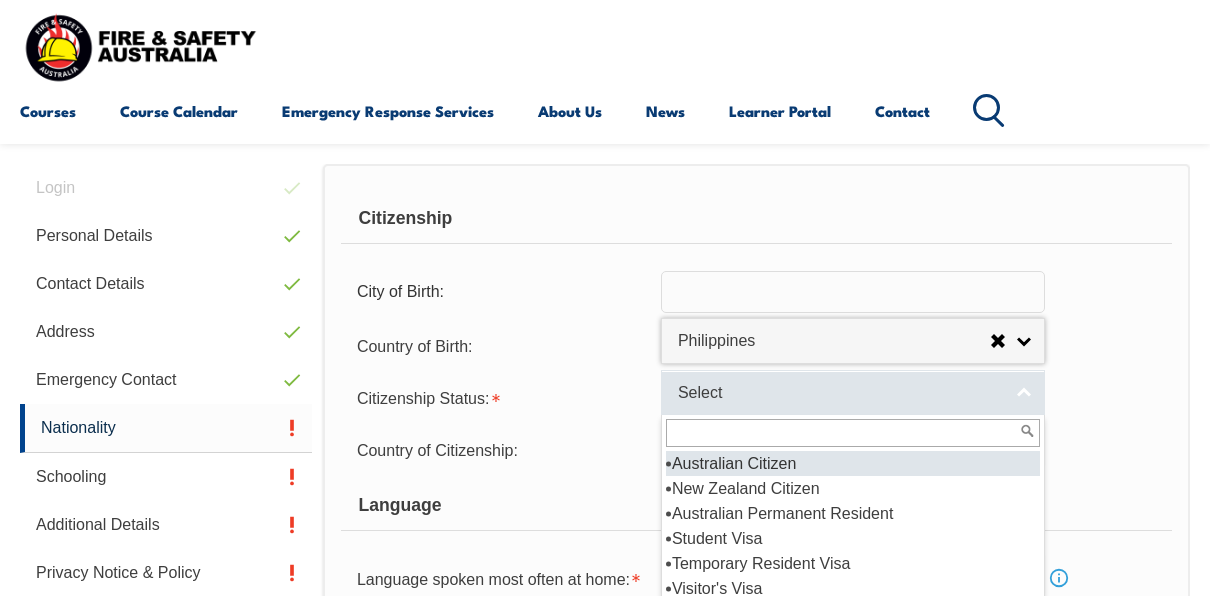 click on "Select" at bounding box center [840, 393] 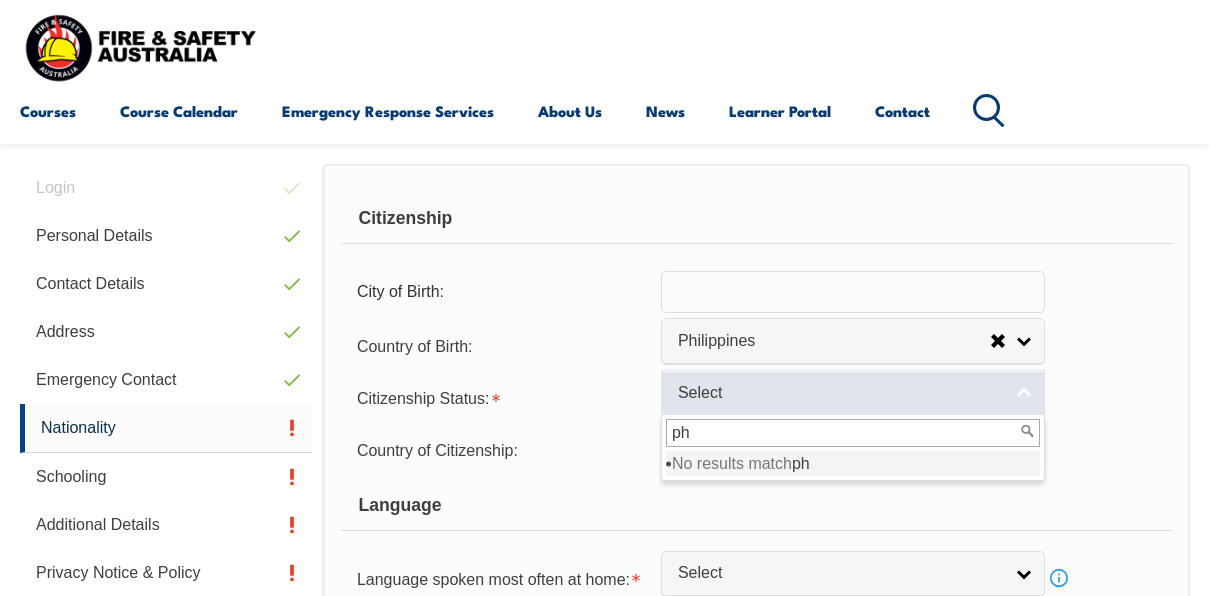 type on "p" 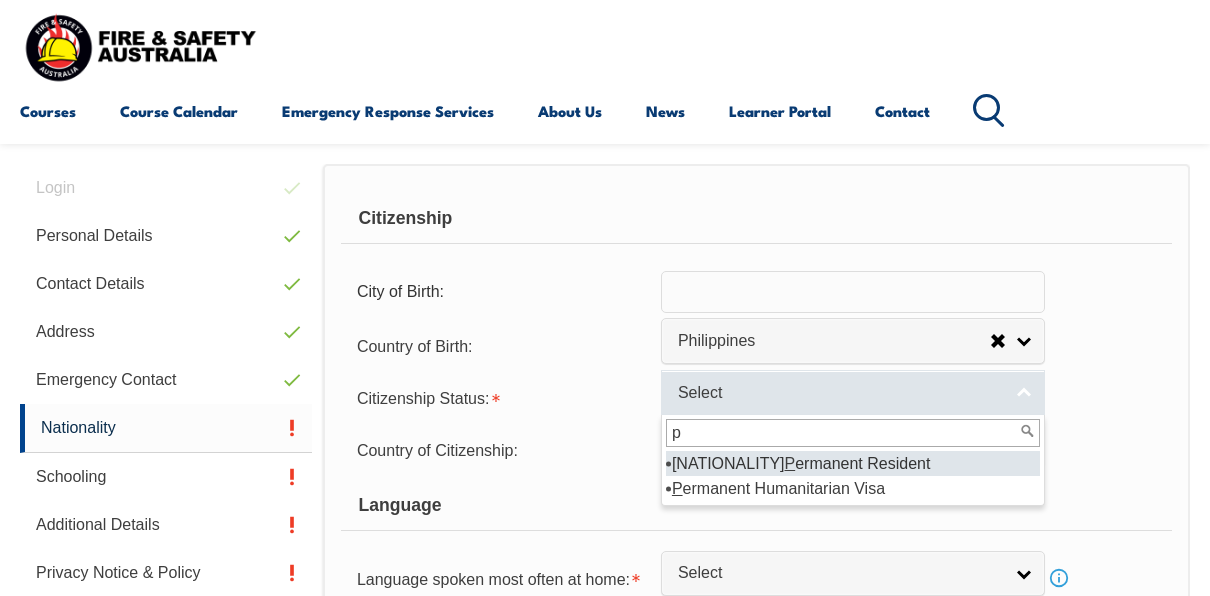 type 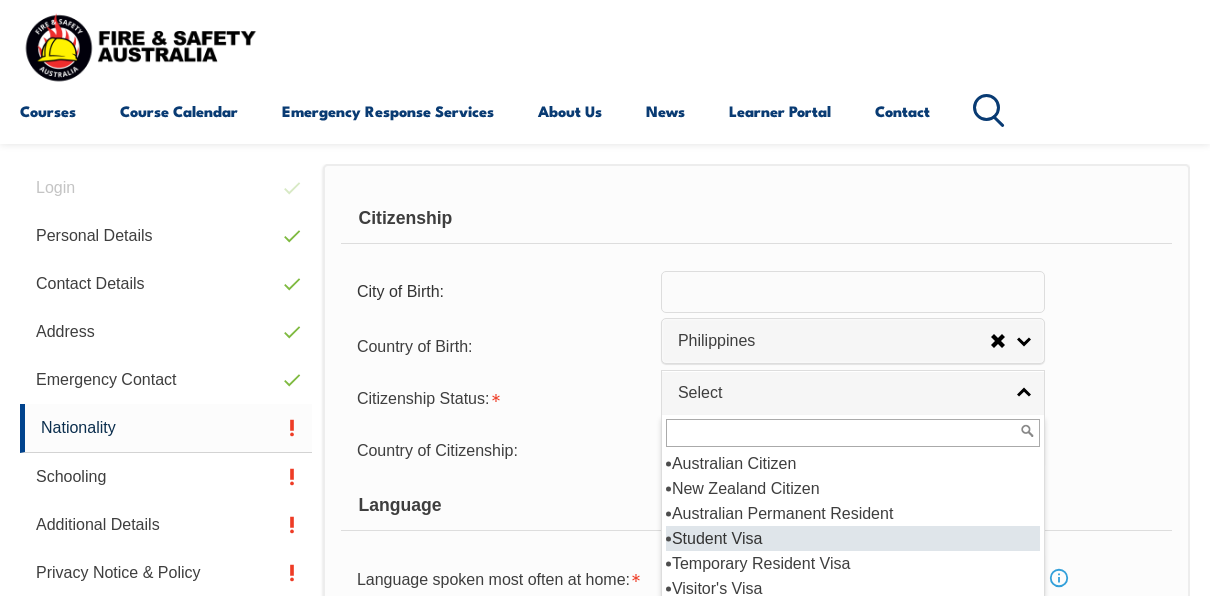 scroll, scrollTop: 35, scrollLeft: 0, axis: vertical 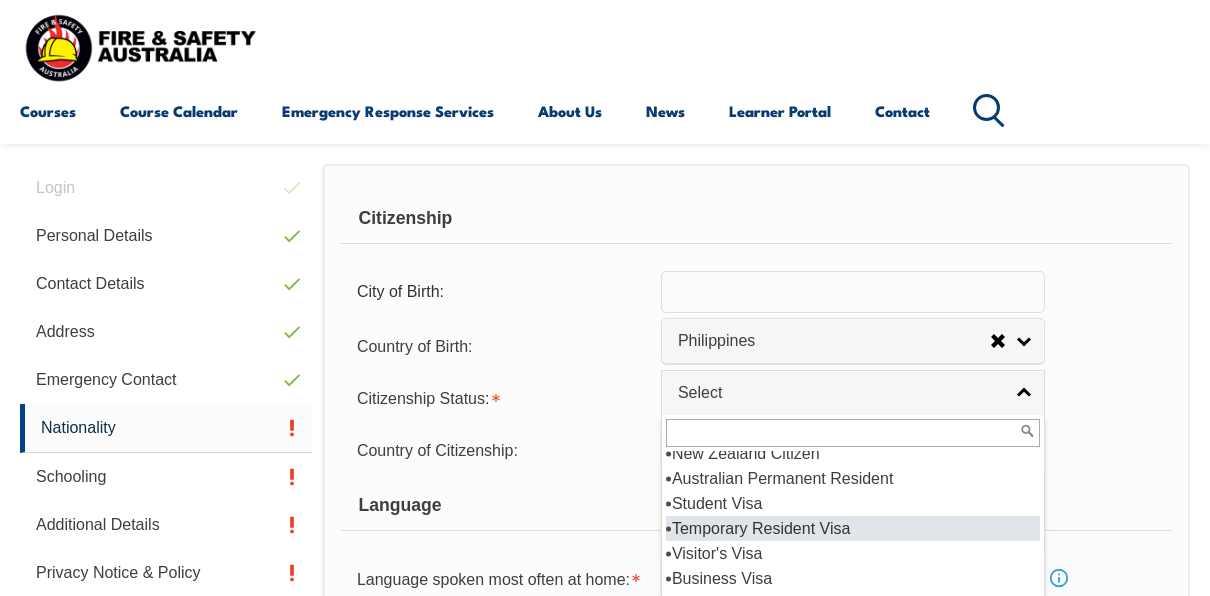 click on "Temporary Resident Visa" at bounding box center (853, 528) 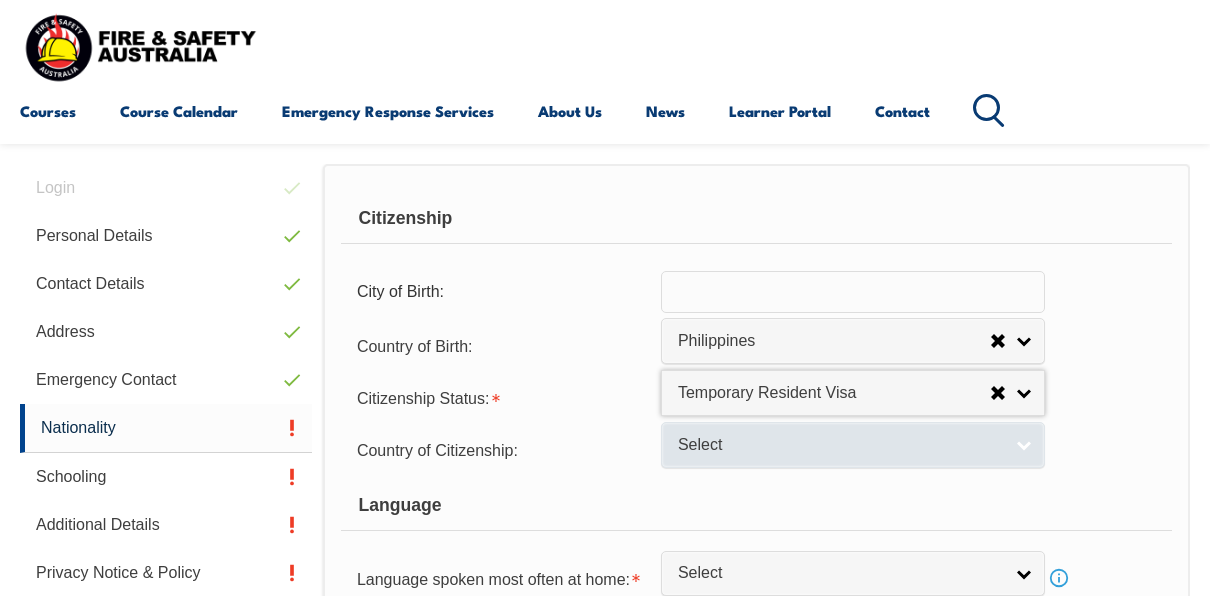 click on "Select" at bounding box center (840, 445) 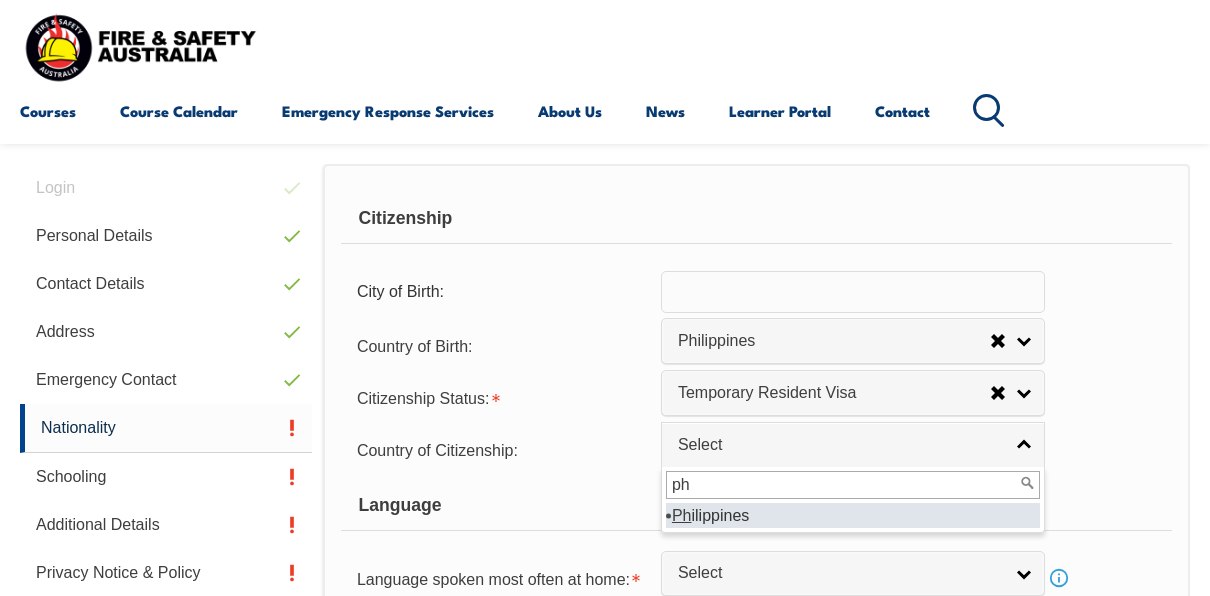 type on "ph" 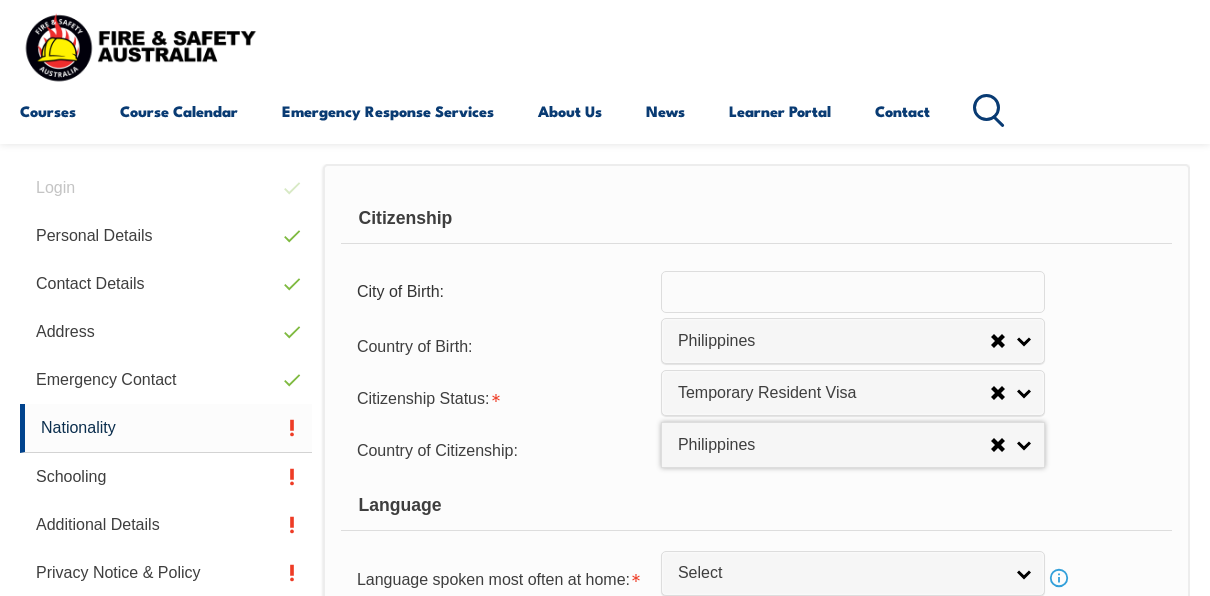 scroll, scrollTop: 685, scrollLeft: 0, axis: vertical 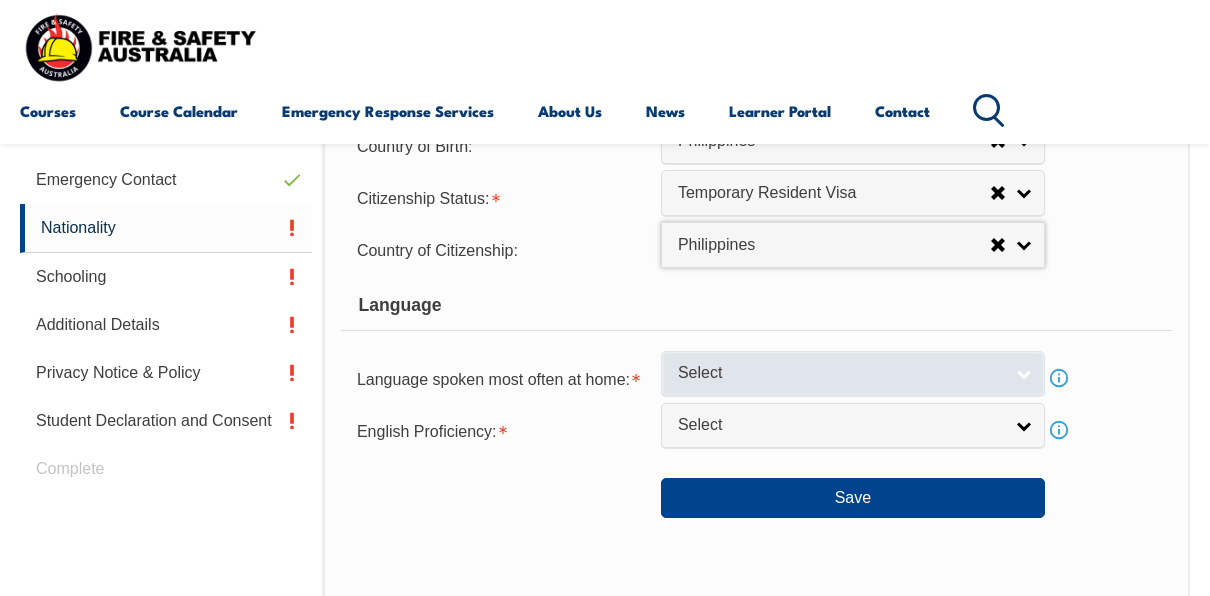 click on "Select" at bounding box center [840, 373] 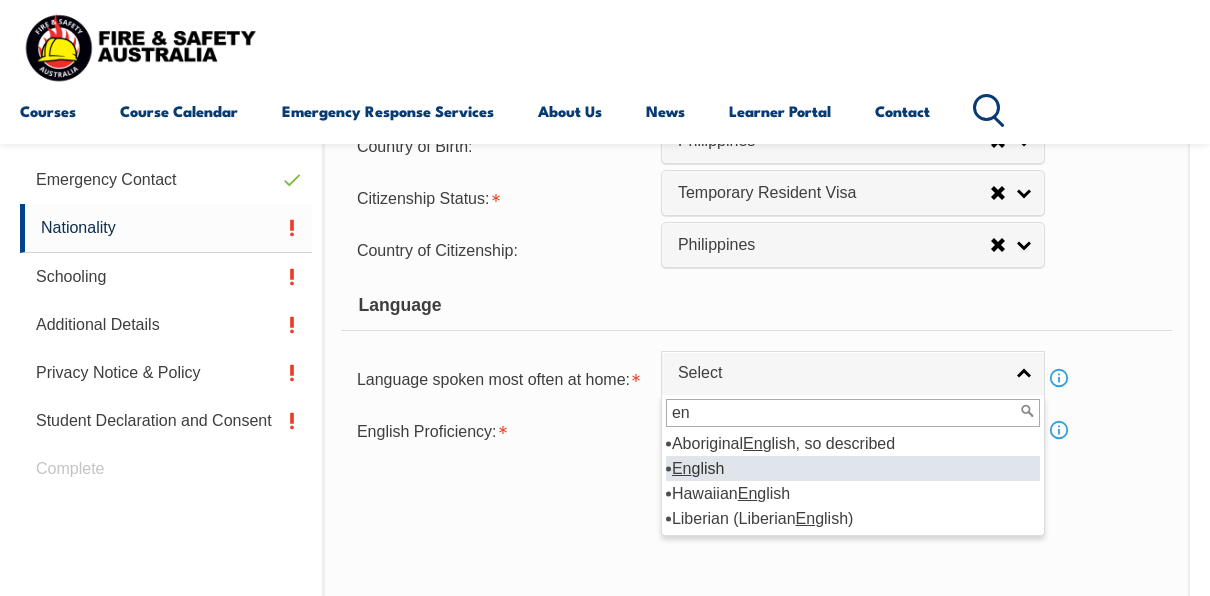 type on "en" 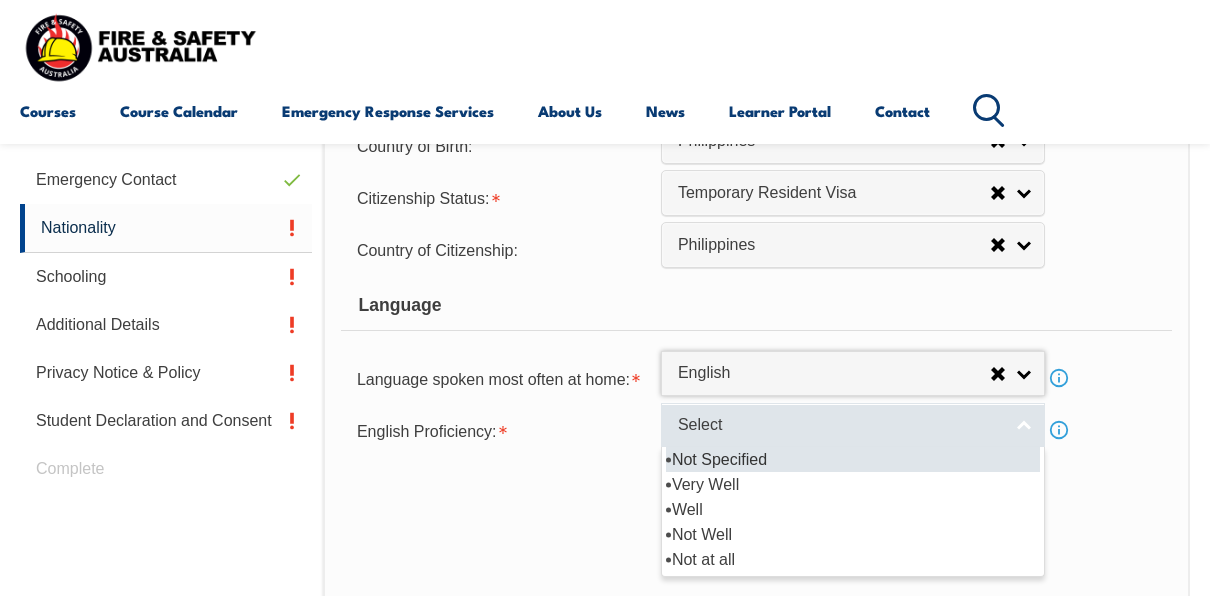 click on "Select" at bounding box center [840, 425] 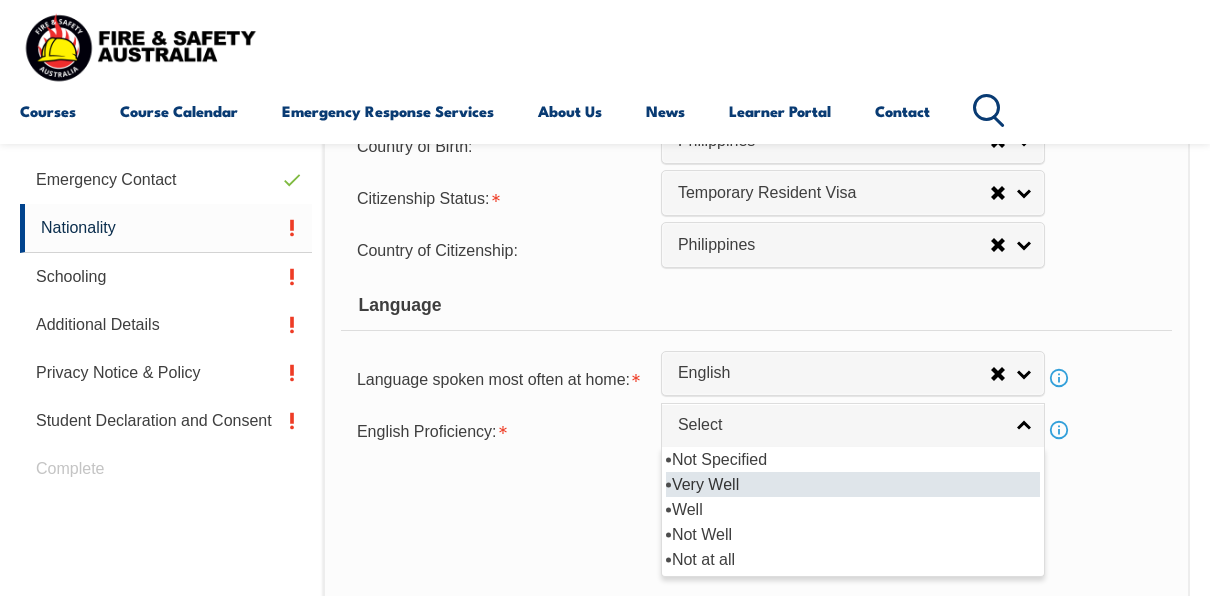 click on "Very Well" at bounding box center (853, 484) 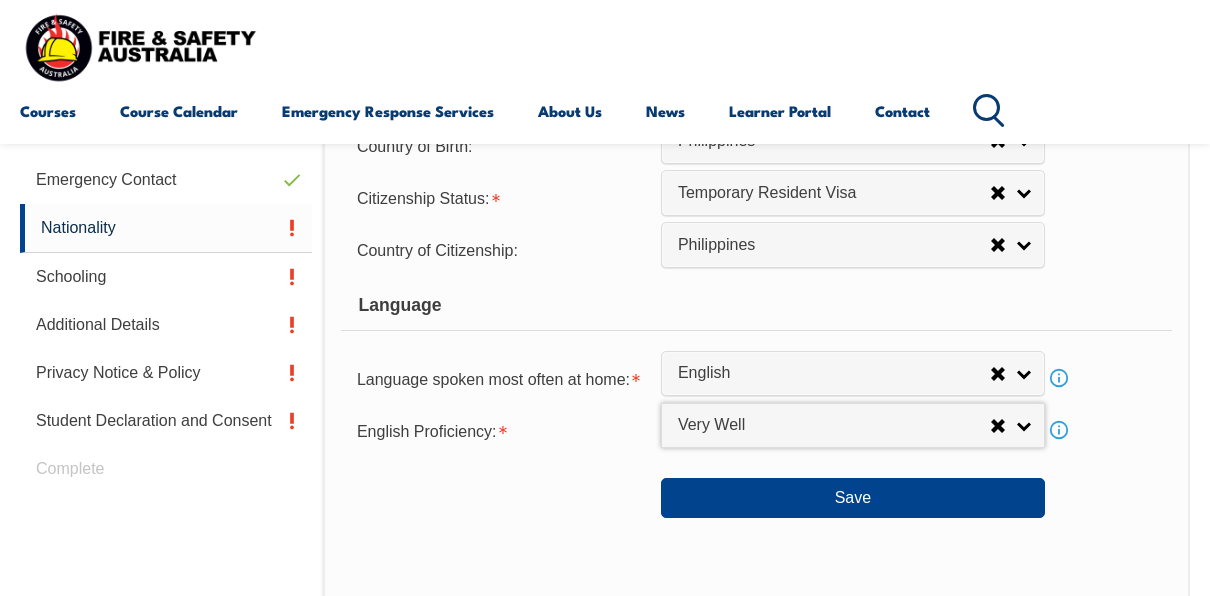 click on "Save" at bounding box center (756, 490) 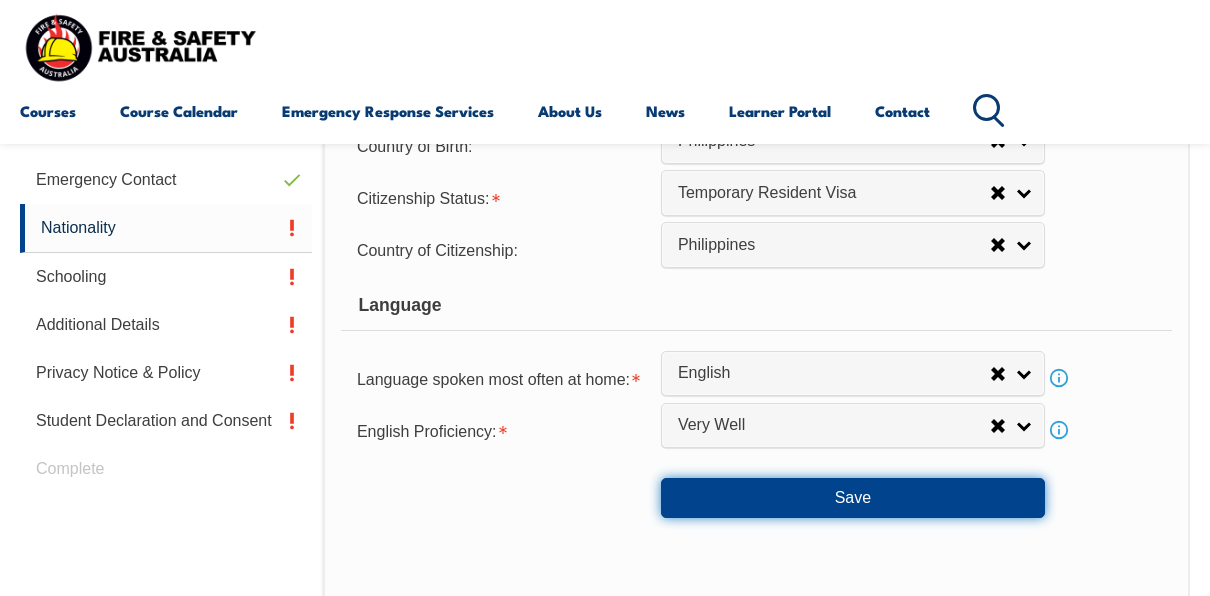 click on "Save" at bounding box center (853, 498) 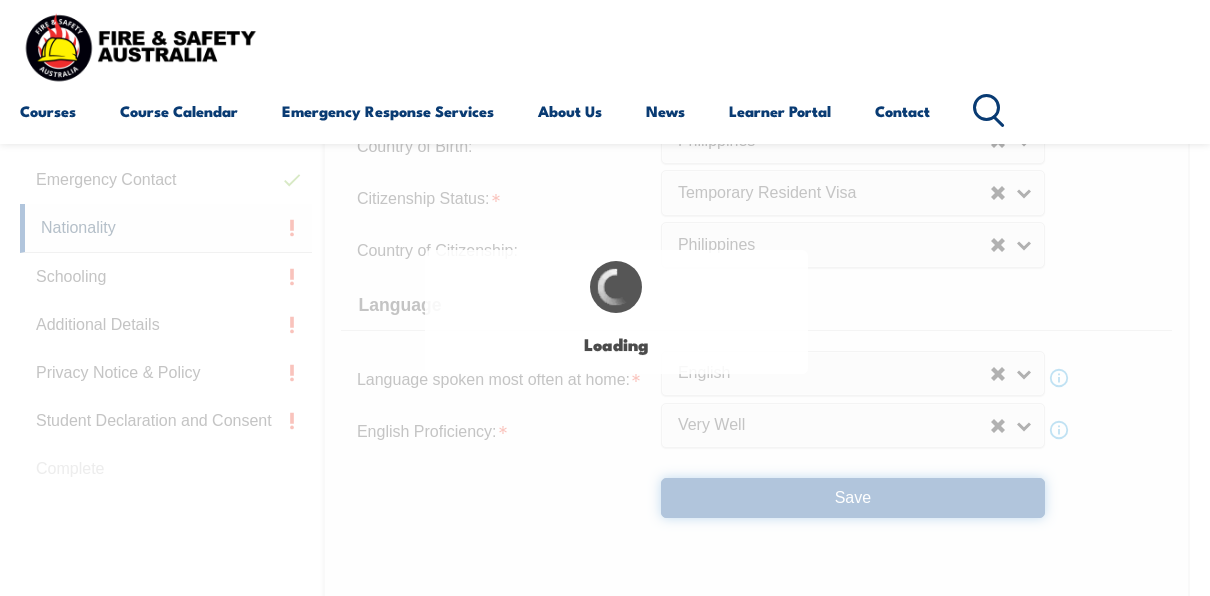 select on "false" 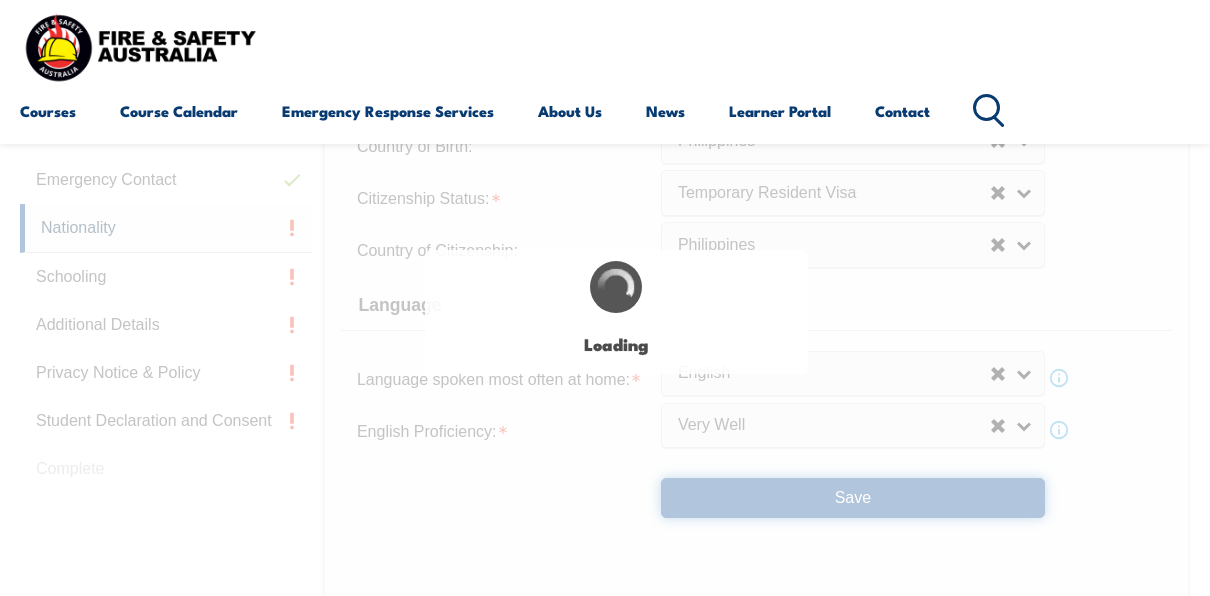 scroll, scrollTop: 0, scrollLeft: 0, axis: both 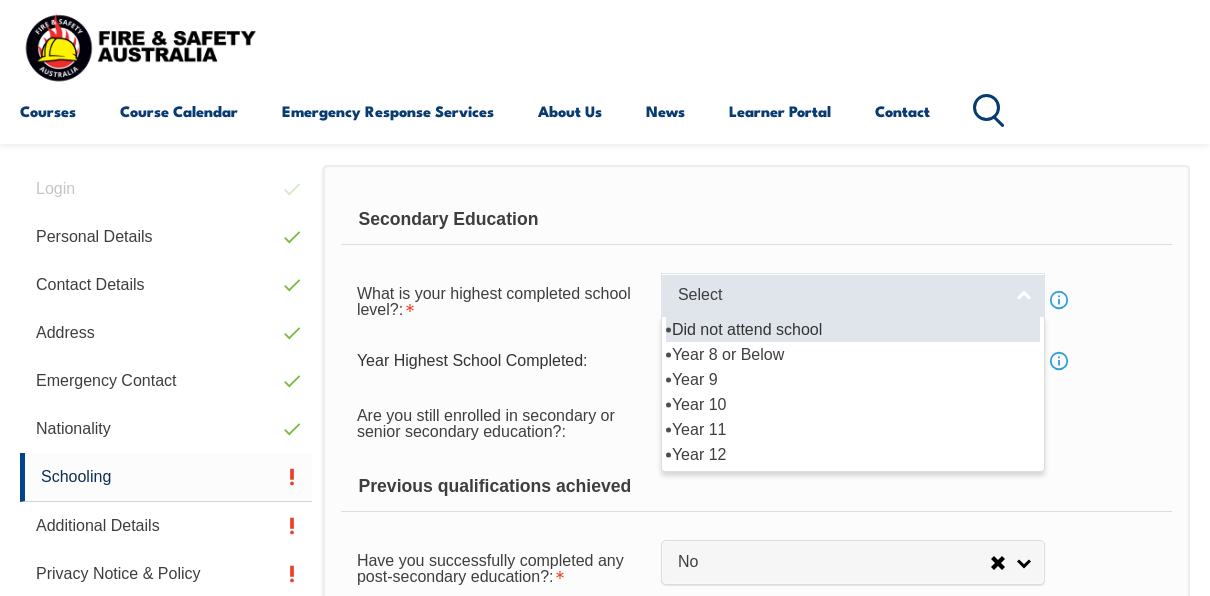 click on "Select" at bounding box center [840, 295] 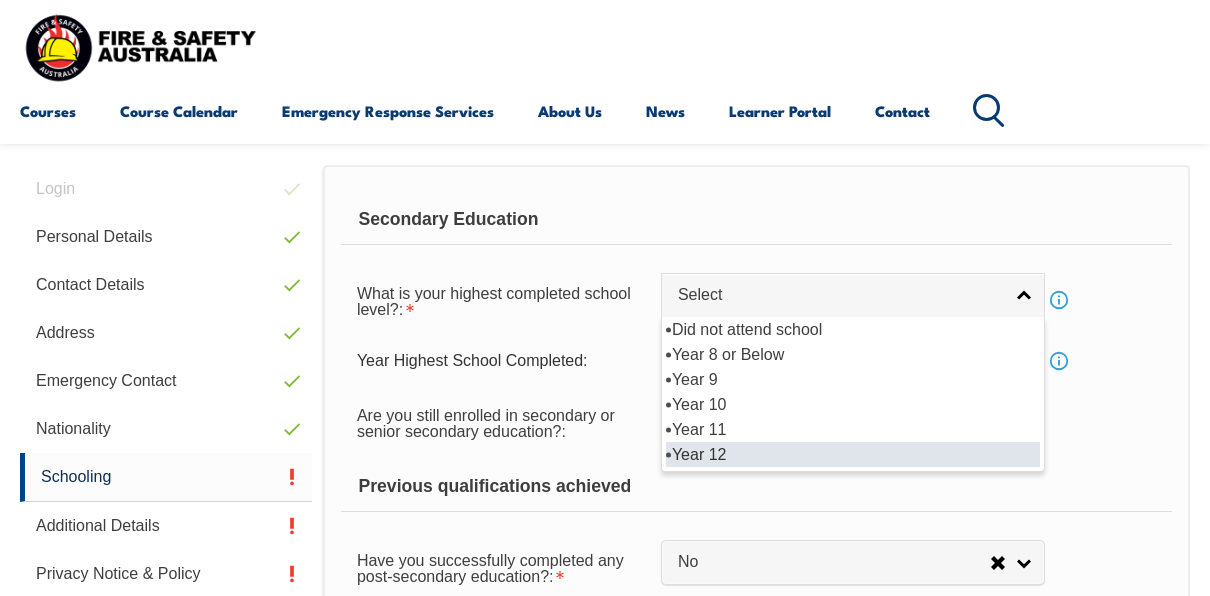 click on "Year 12" at bounding box center [853, 454] 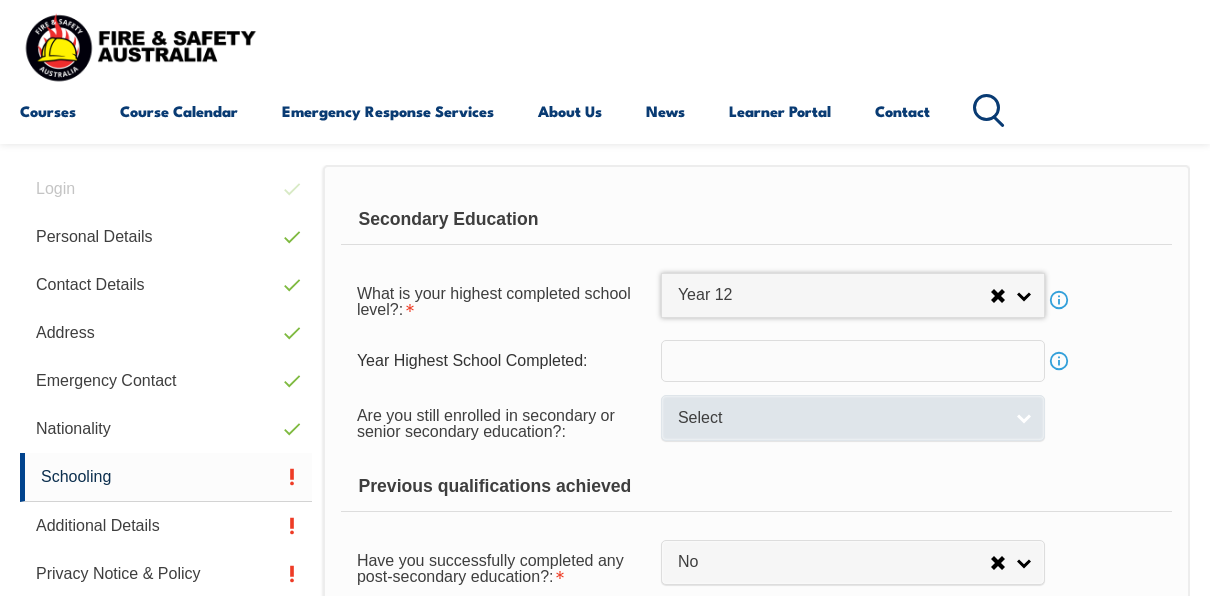 click on "Select" at bounding box center [840, 418] 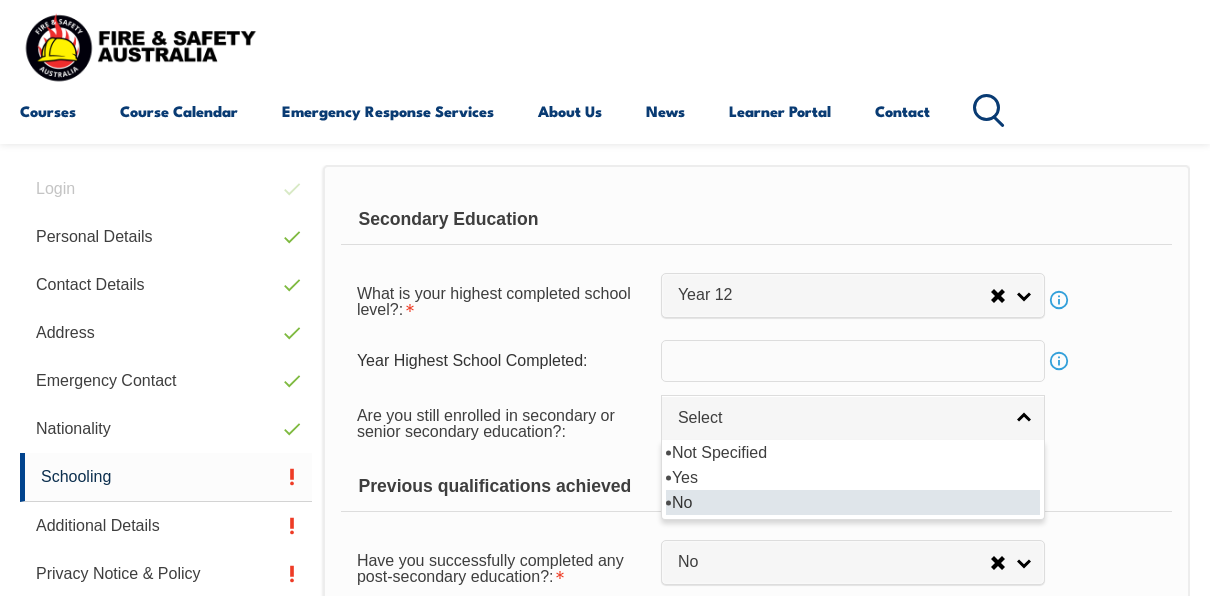 click on "No" at bounding box center [853, 502] 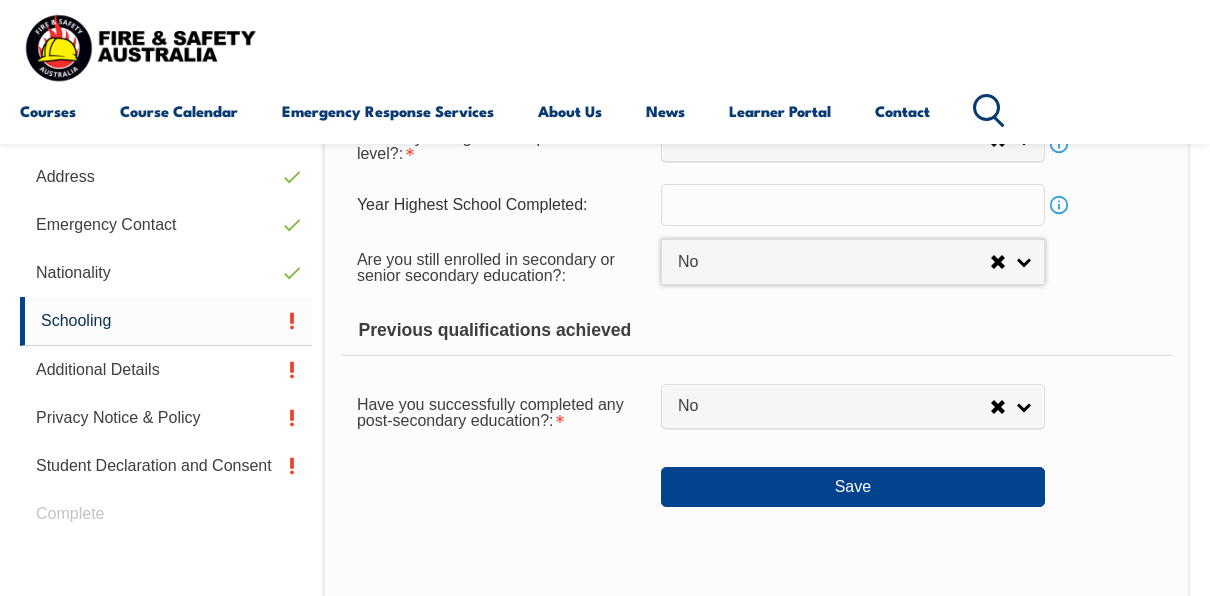 scroll, scrollTop: 684, scrollLeft: 0, axis: vertical 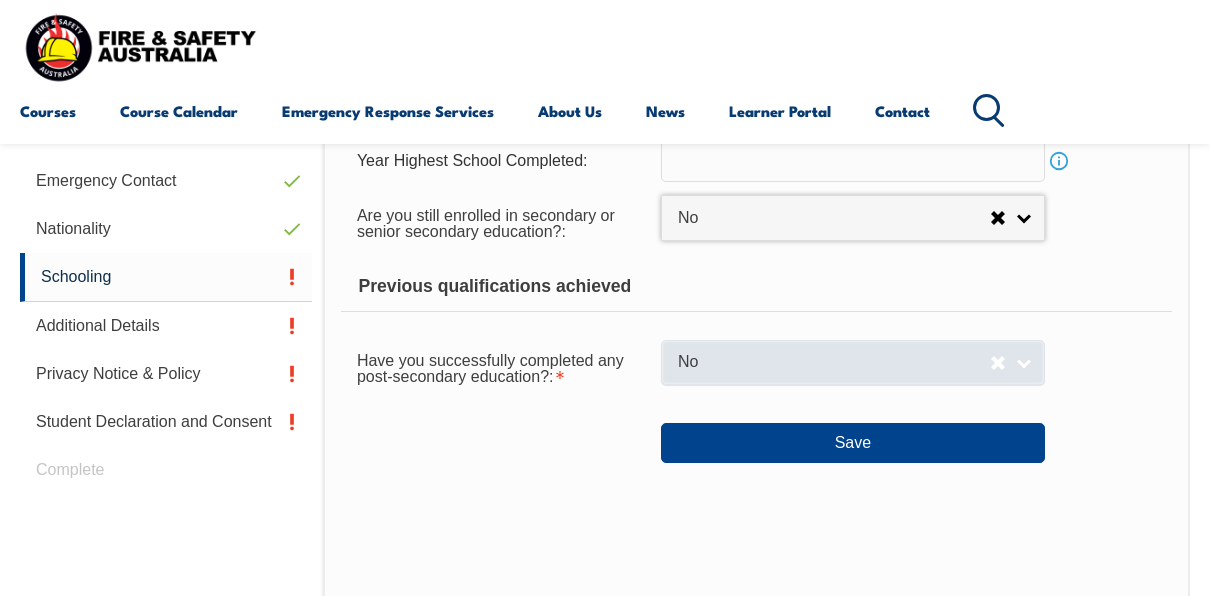 click on "No" at bounding box center [853, 362] 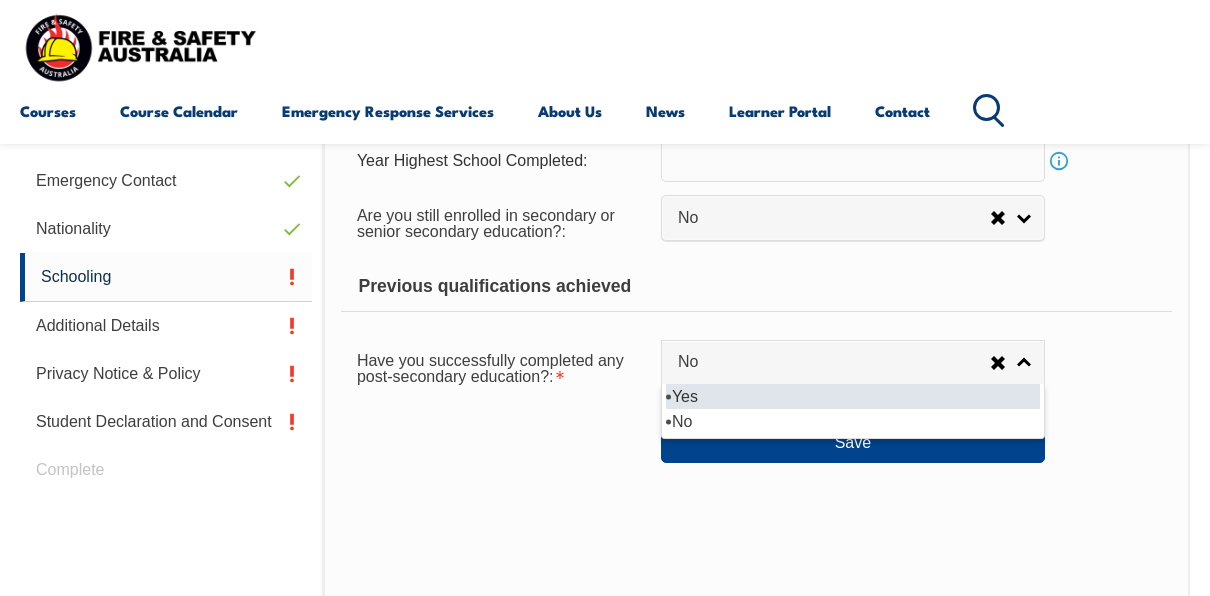 click on "Yes" at bounding box center (853, 396) 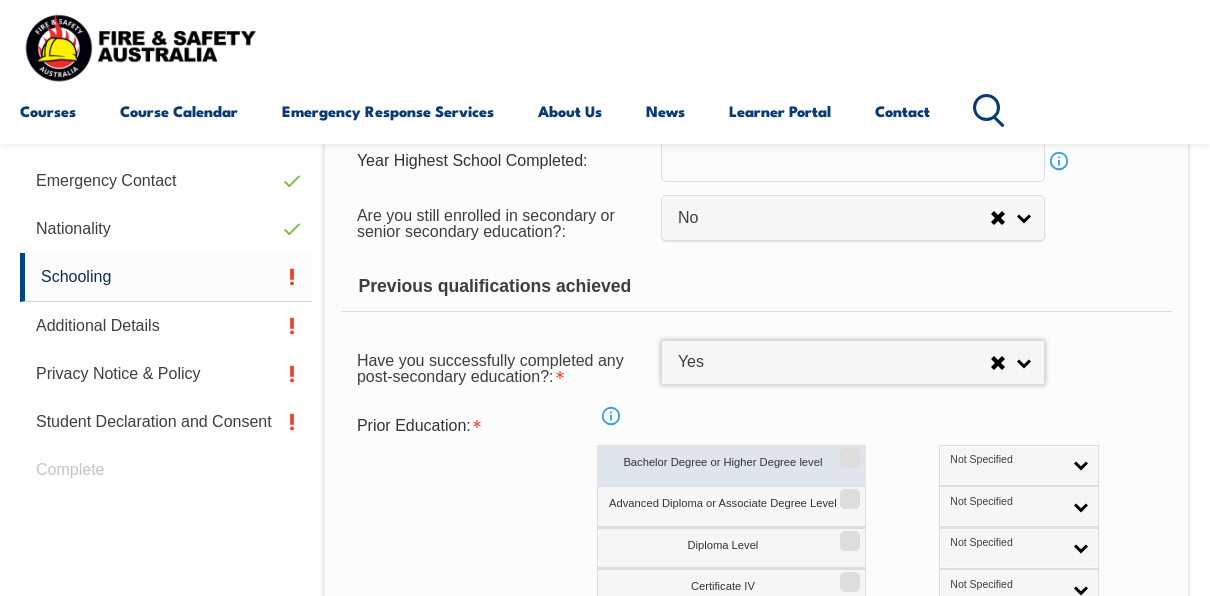 click on "Bachelor Degree or Higher Degree level" at bounding box center (847, 451) 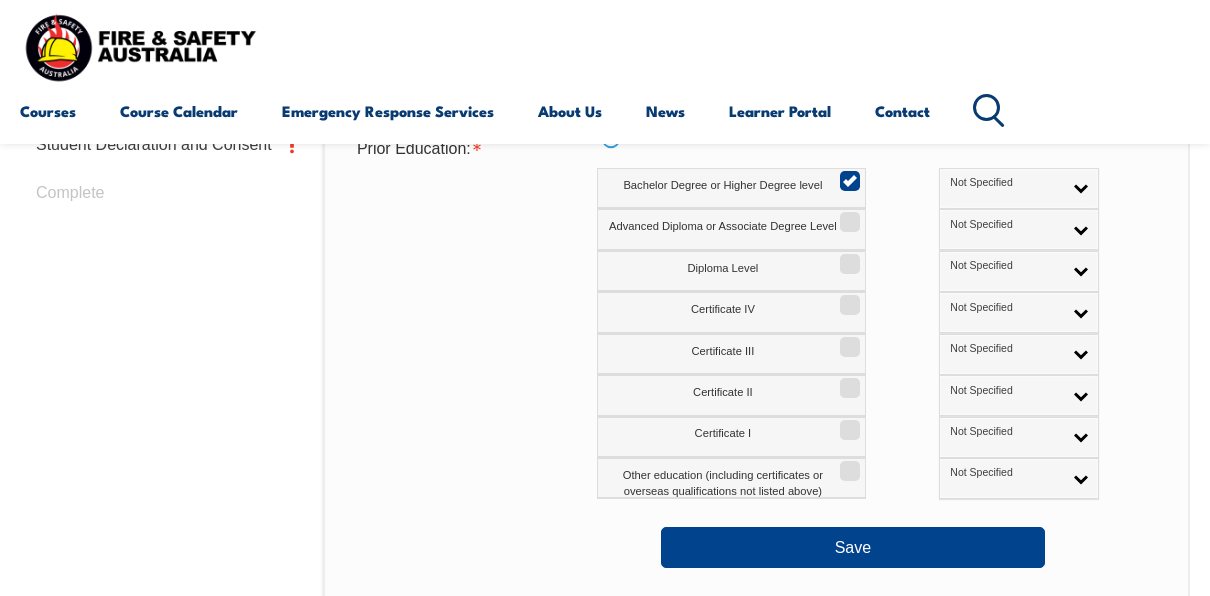 scroll, scrollTop: 1084, scrollLeft: 0, axis: vertical 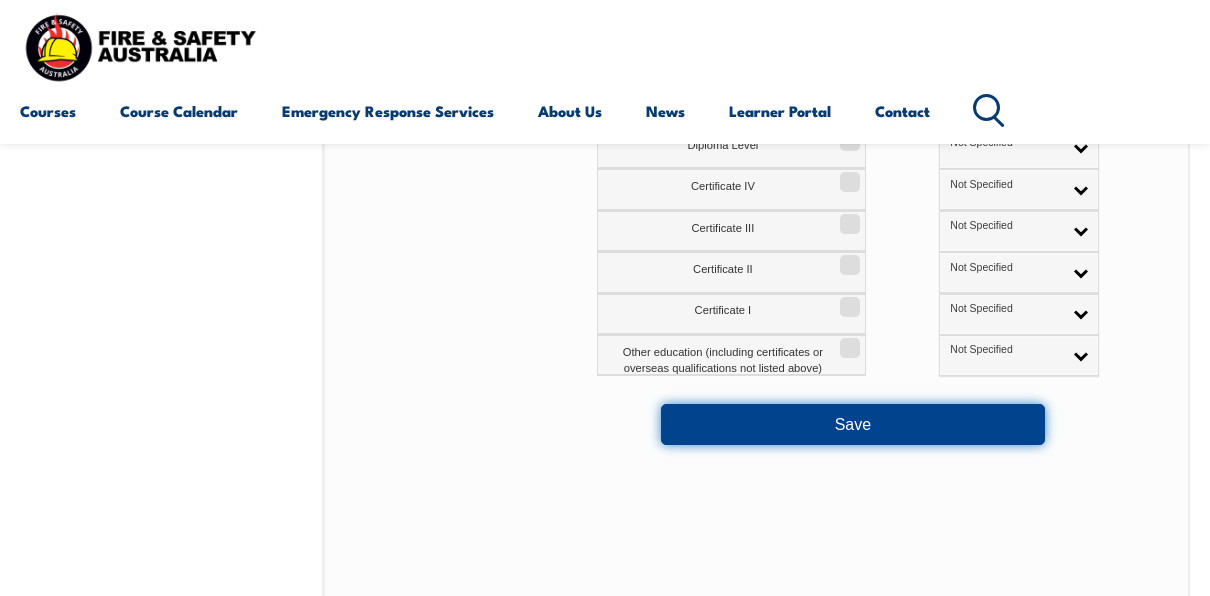 click on "Save" at bounding box center [853, 424] 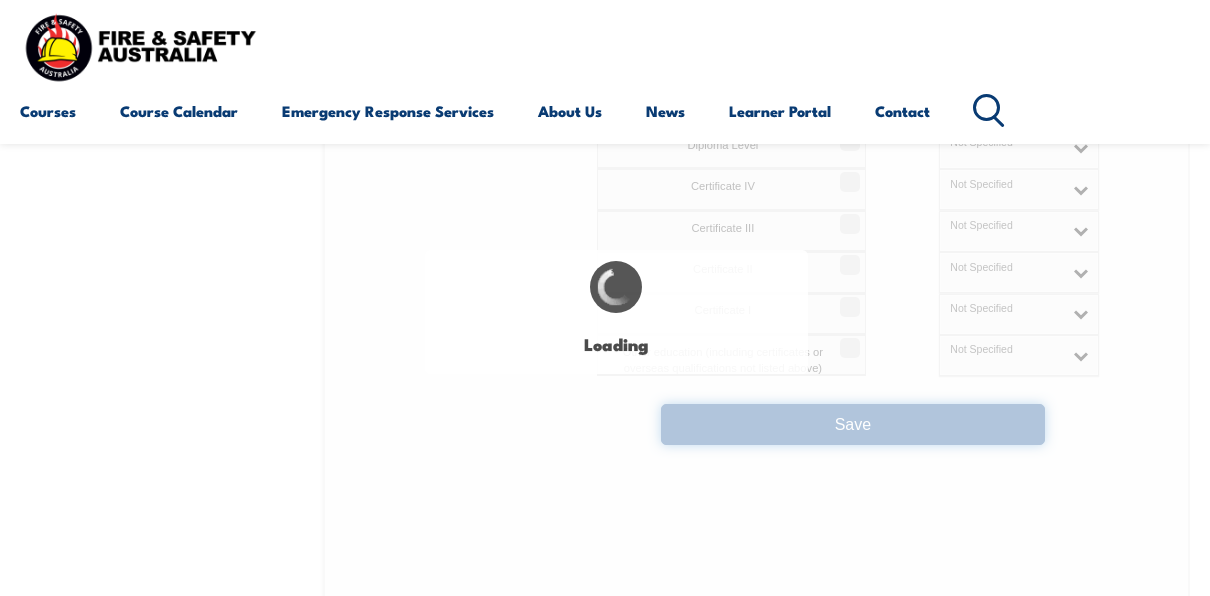select 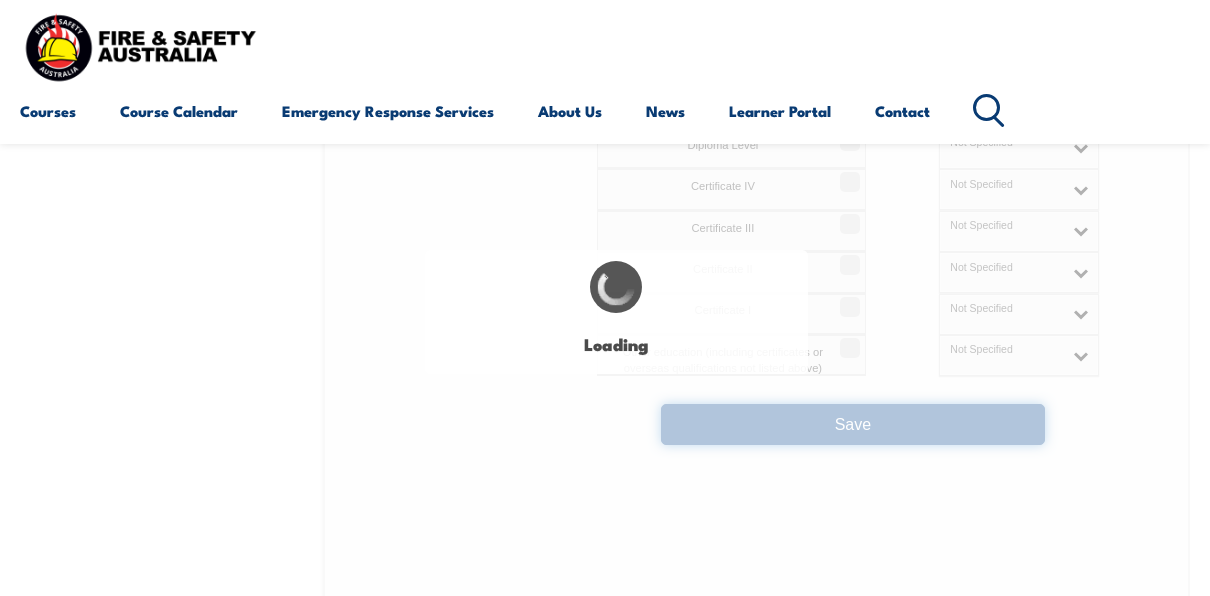 select on "false" 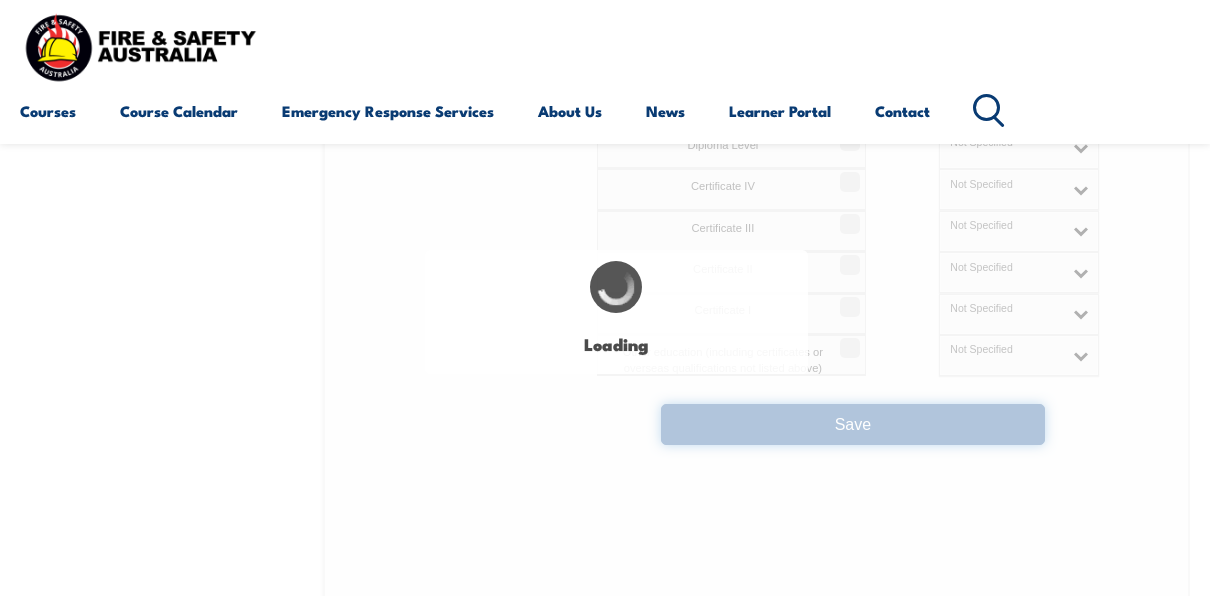 select on "true" 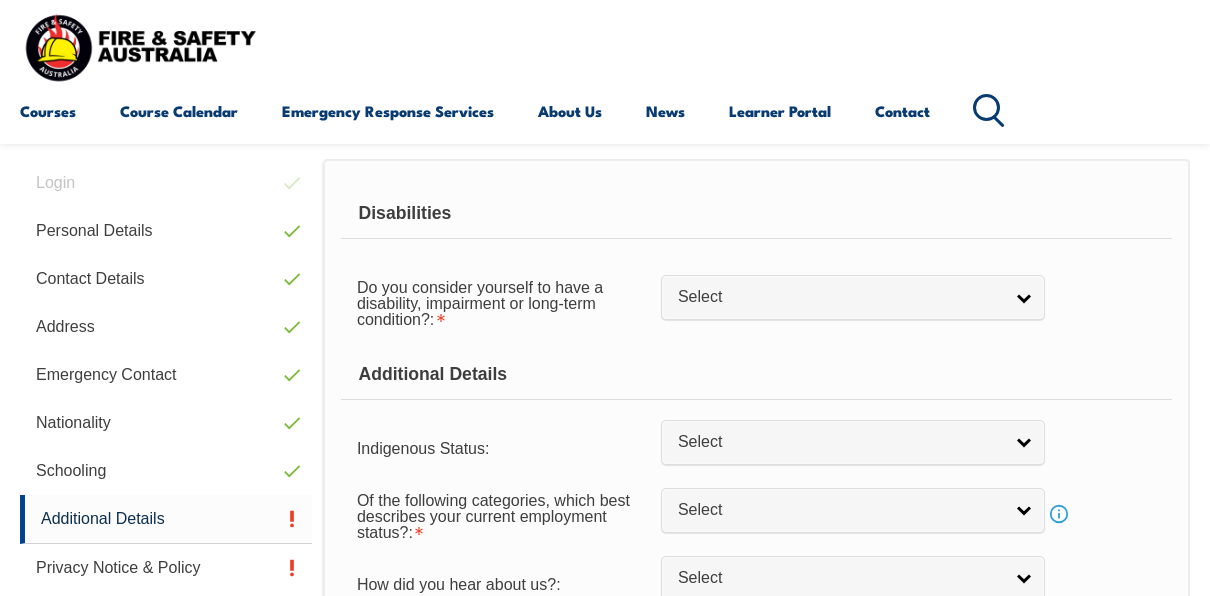 scroll, scrollTop: 484, scrollLeft: 0, axis: vertical 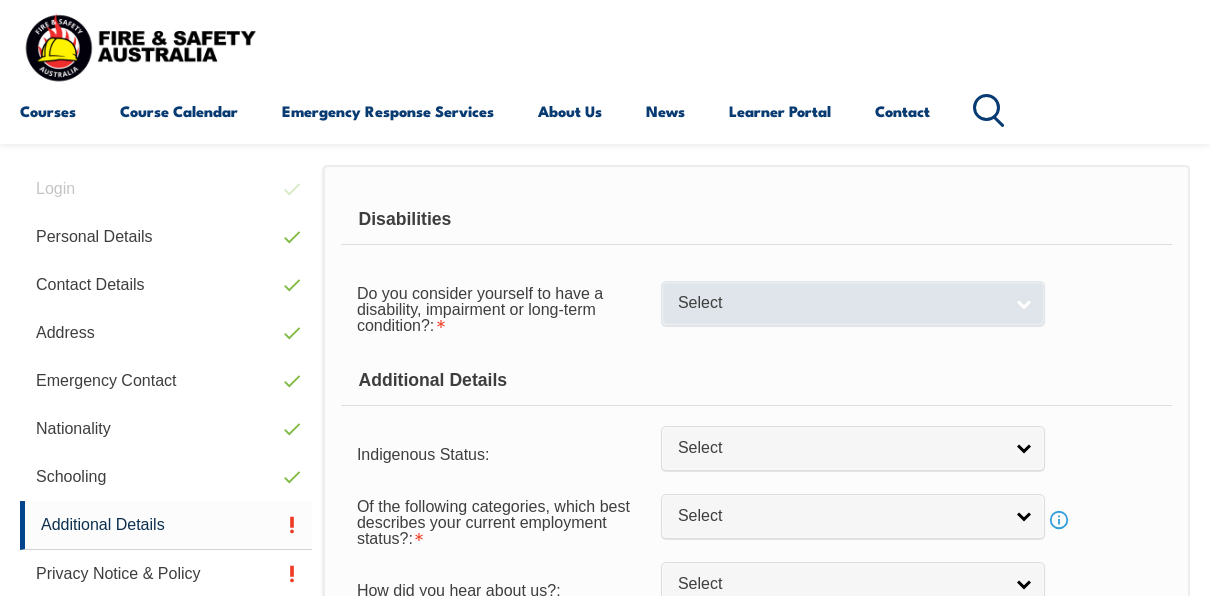 click on "Select" at bounding box center (840, 303) 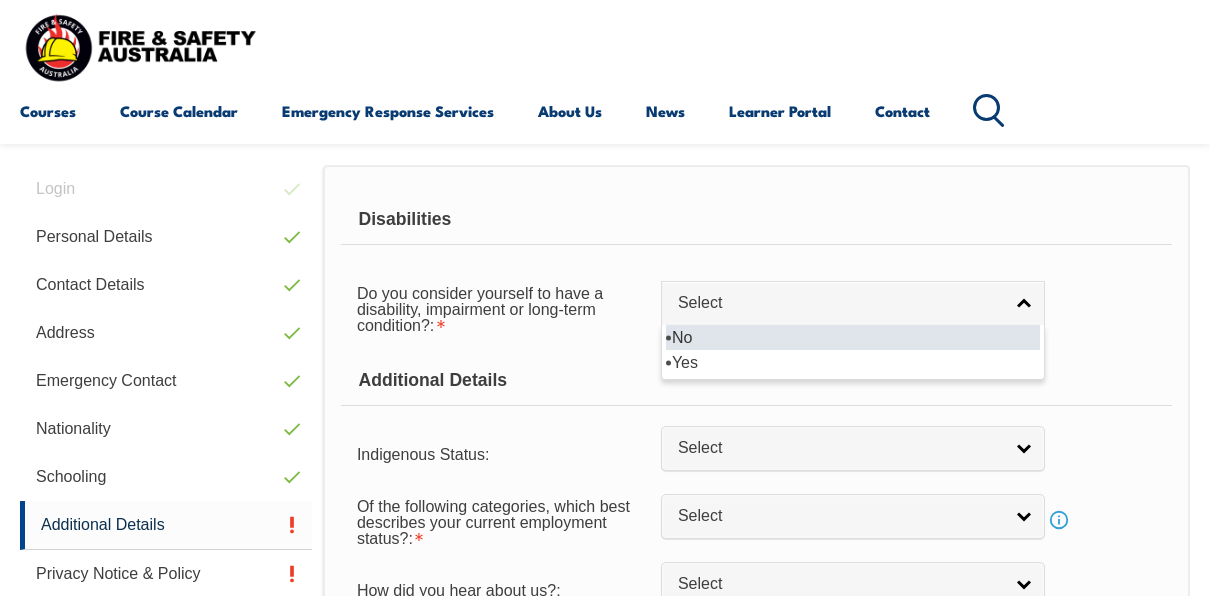 click on "No" at bounding box center (853, 337) 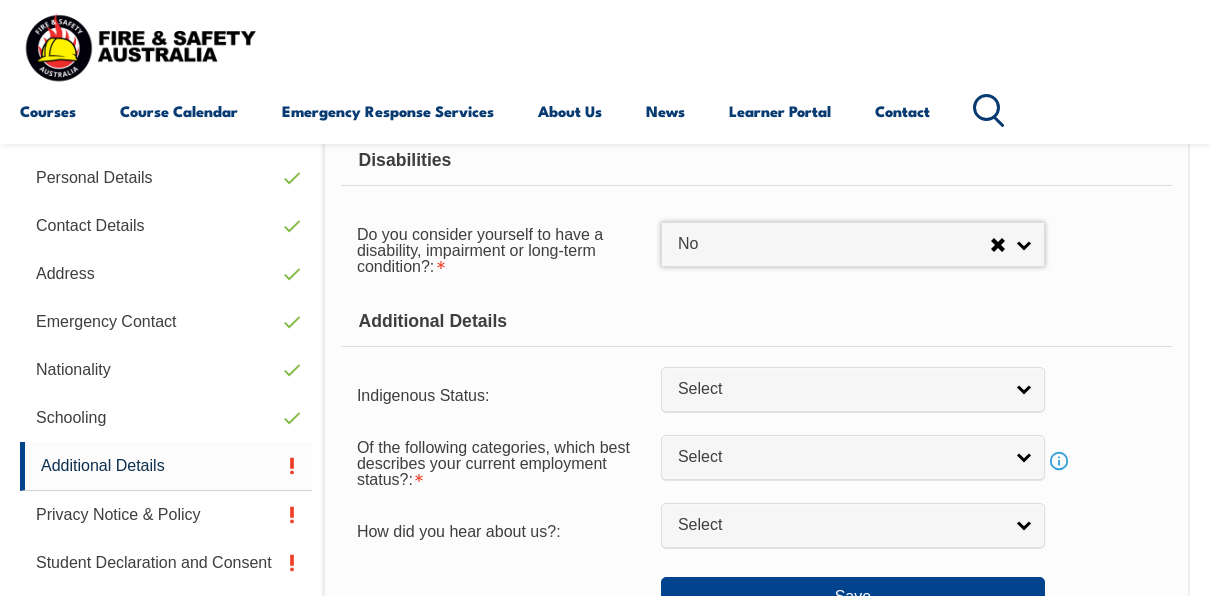 scroll, scrollTop: 584, scrollLeft: 0, axis: vertical 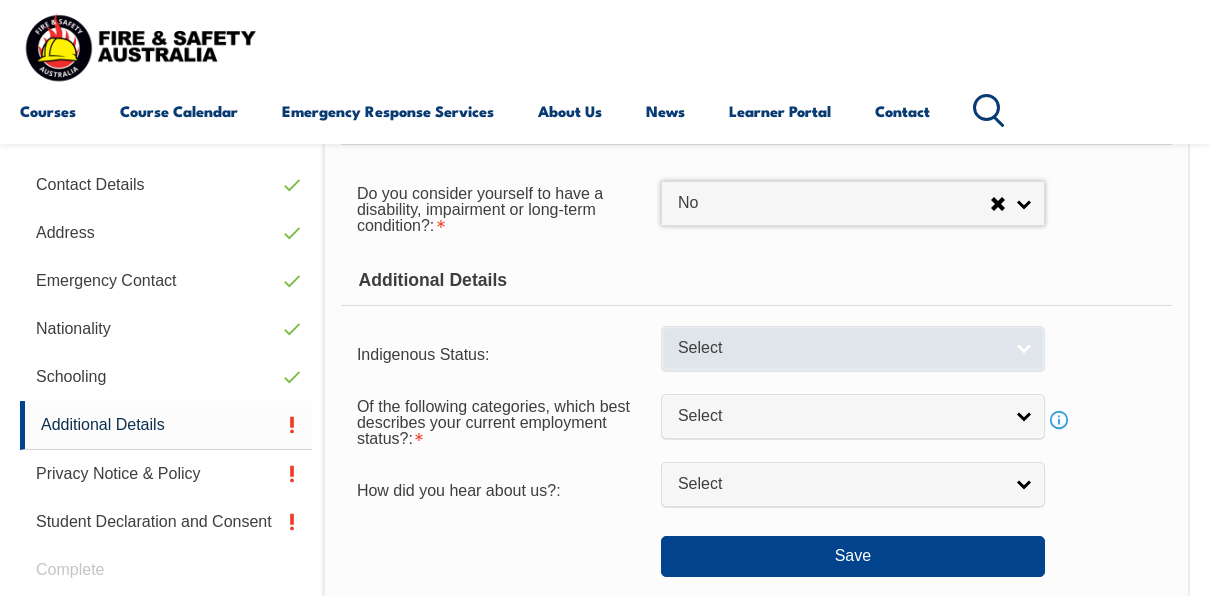 click on "Select" at bounding box center [840, 348] 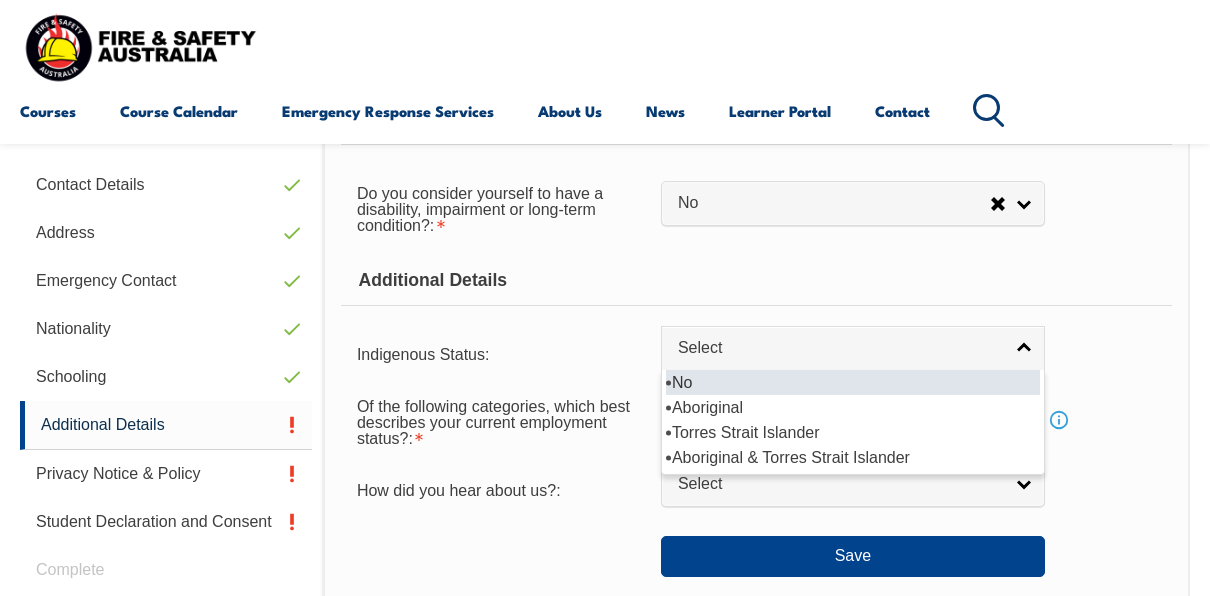 click on "No" at bounding box center (853, 382) 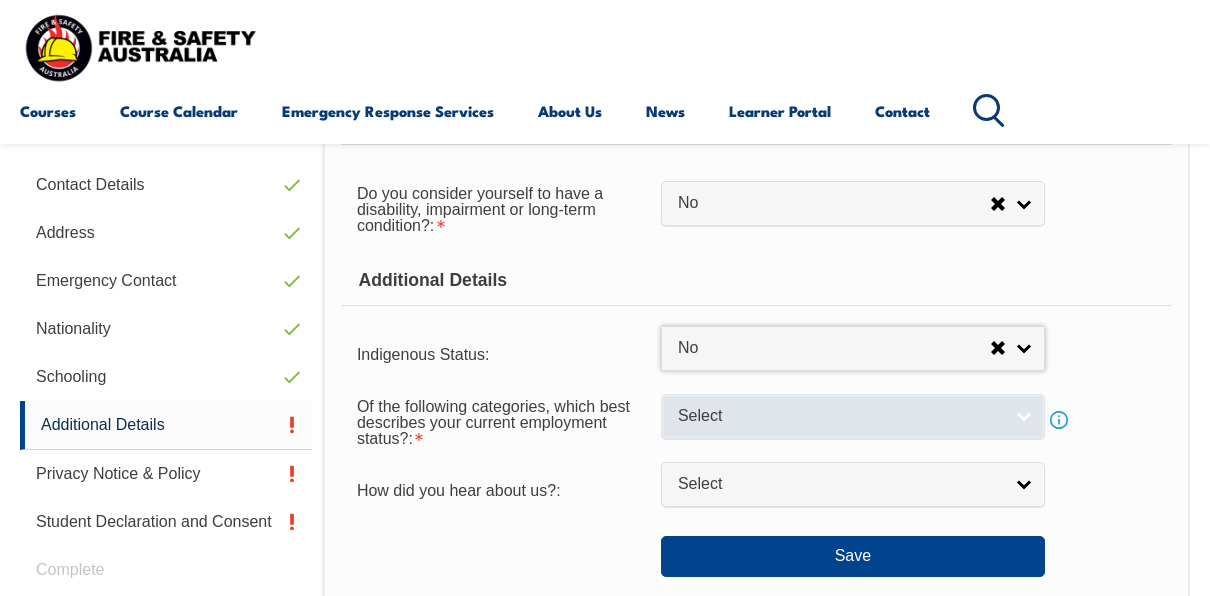 click on "Select" at bounding box center (853, 416) 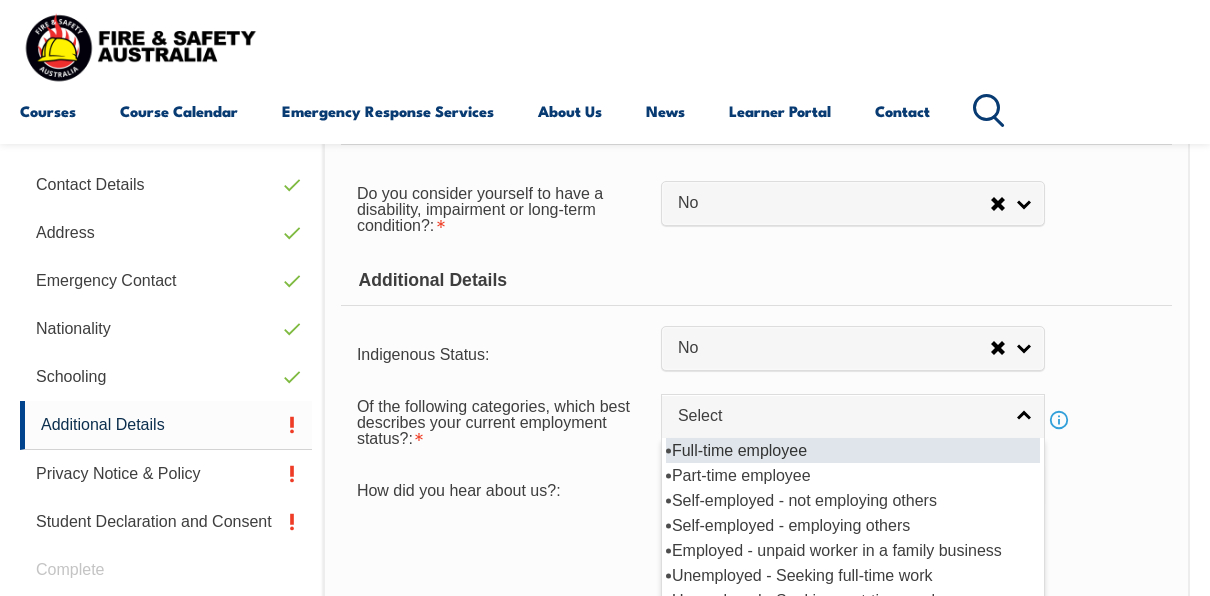 click on "Full-time employee" at bounding box center [853, 450] 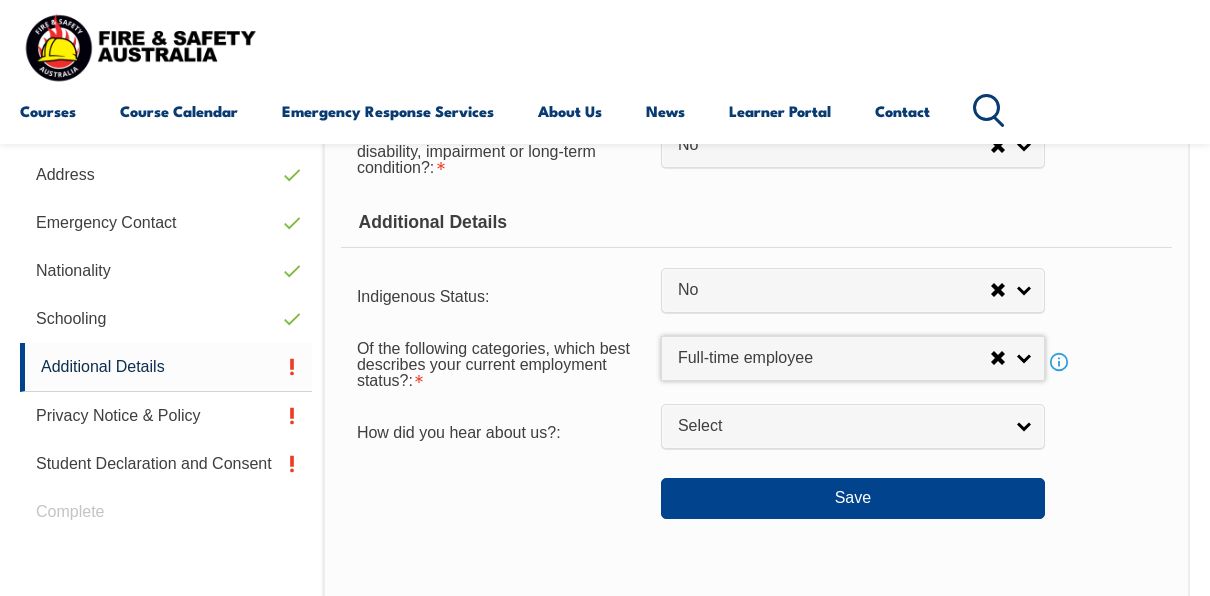 scroll, scrollTop: 684, scrollLeft: 0, axis: vertical 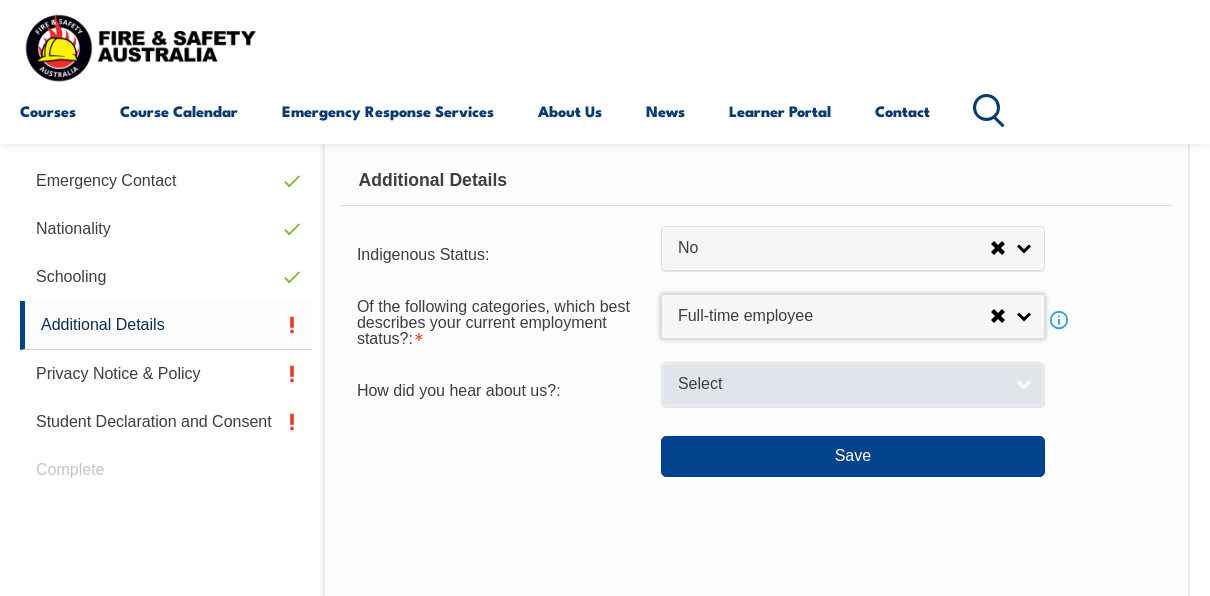 click on "Select" at bounding box center (853, 384) 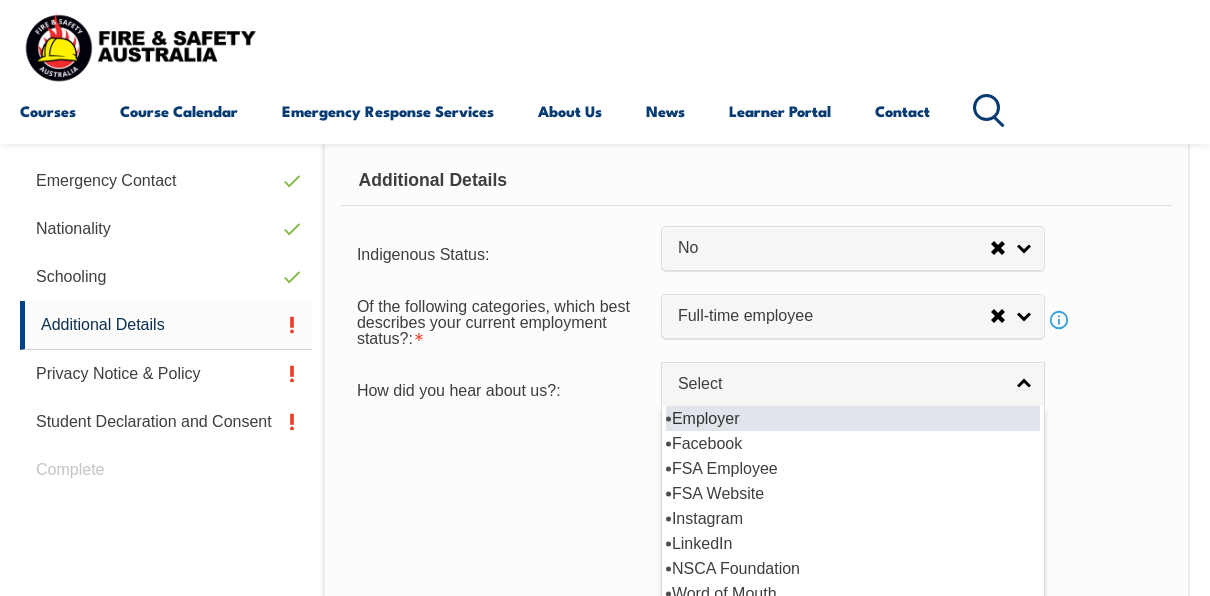 click on "Employer" at bounding box center (853, 418) 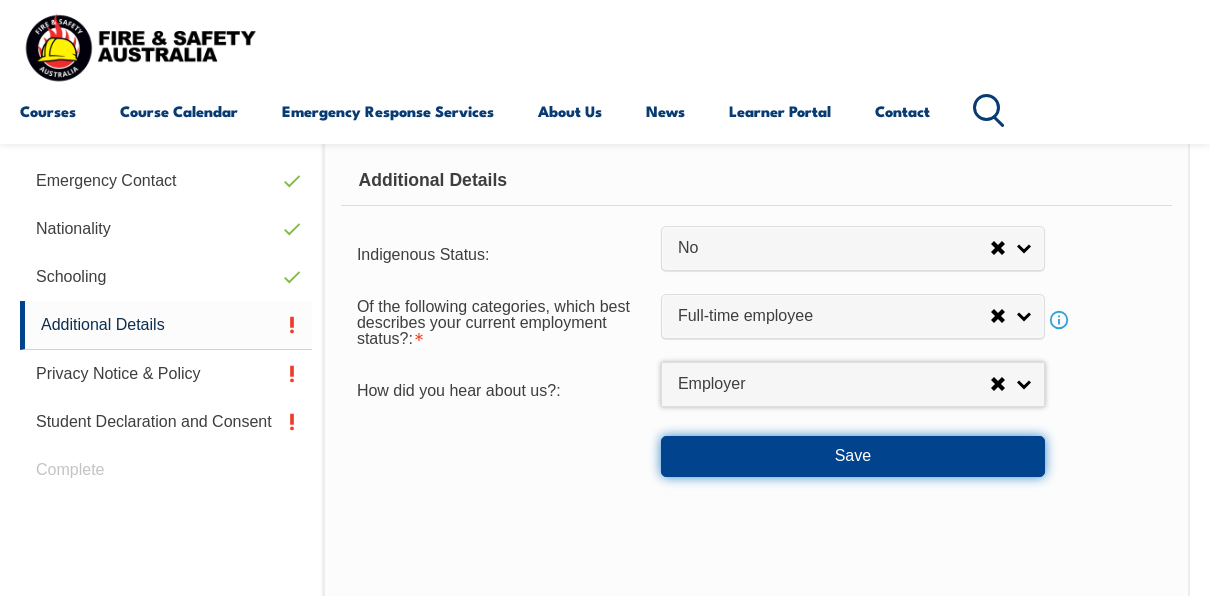 click on "Save" at bounding box center [853, 456] 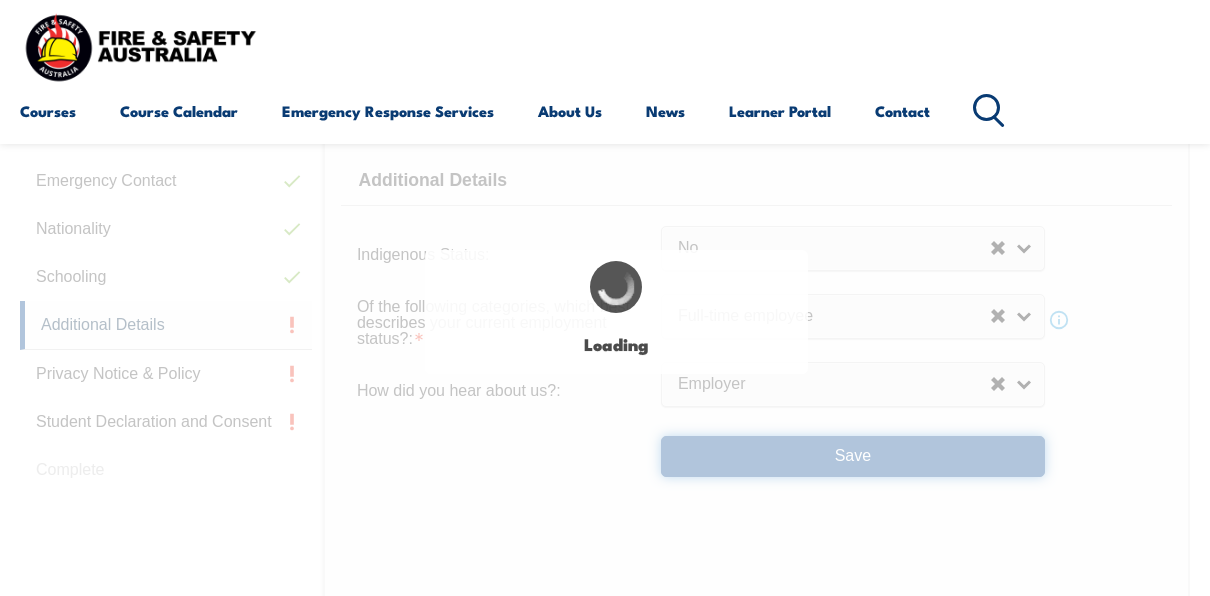 select on "false" 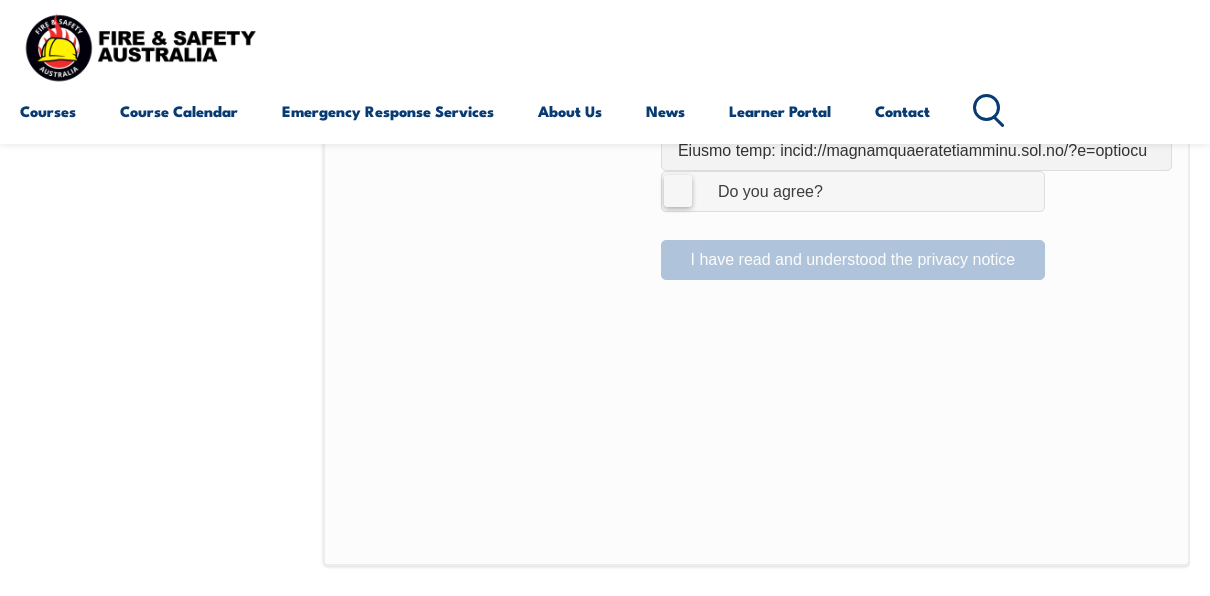 scroll, scrollTop: 1485, scrollLeft: 0, axis: vertical 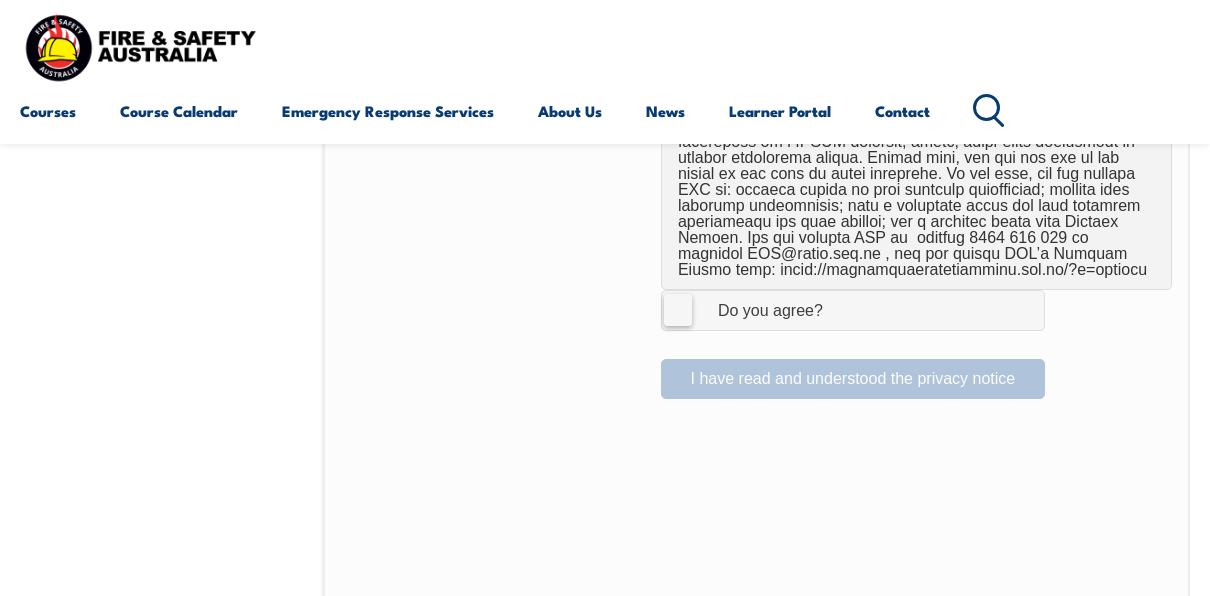 click on "I Agree Do you agree?" at bounding box center [853, 310] 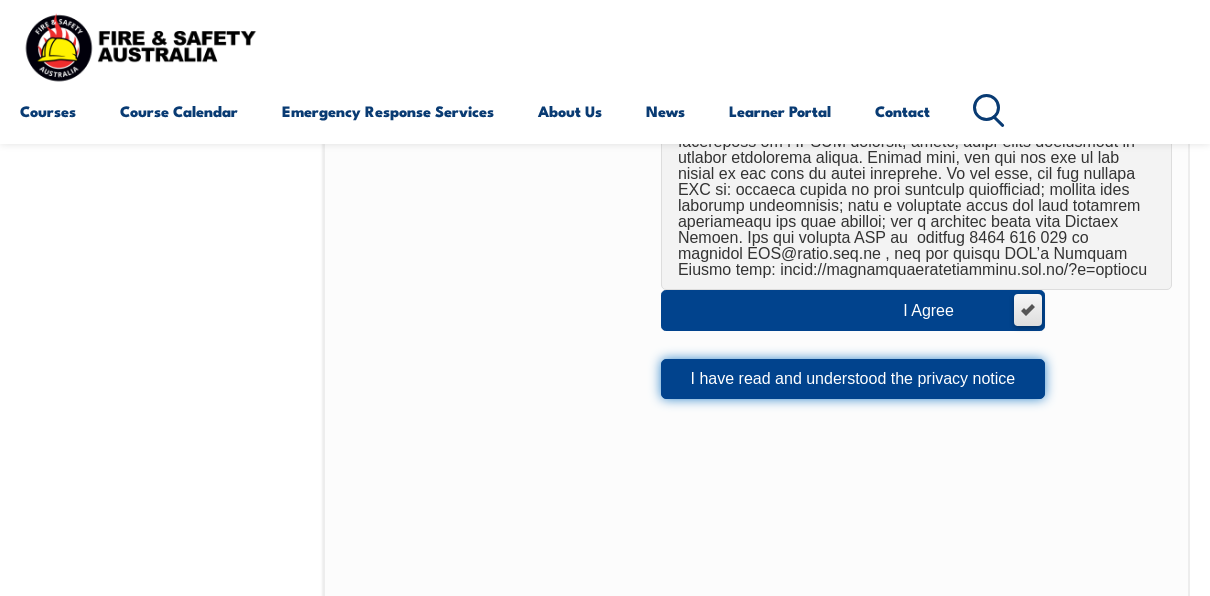click on "I have read and understood the privacy notice" at bounding box center [853, 379] 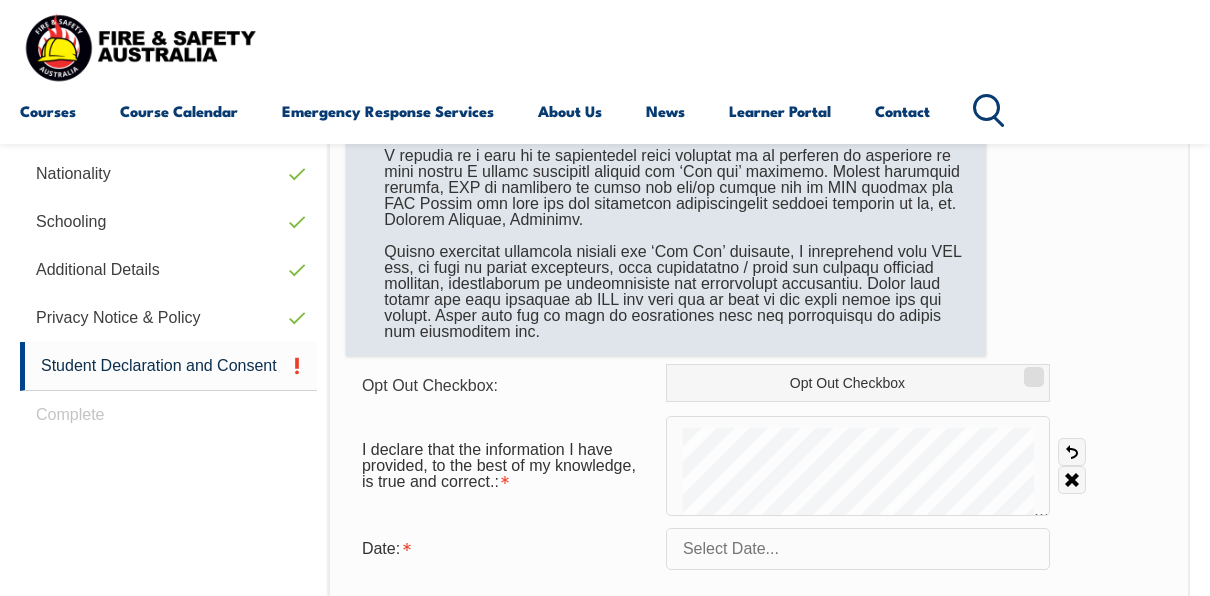 scroll, scrollTop: 785, scrollLeft: 0, axis: vertical 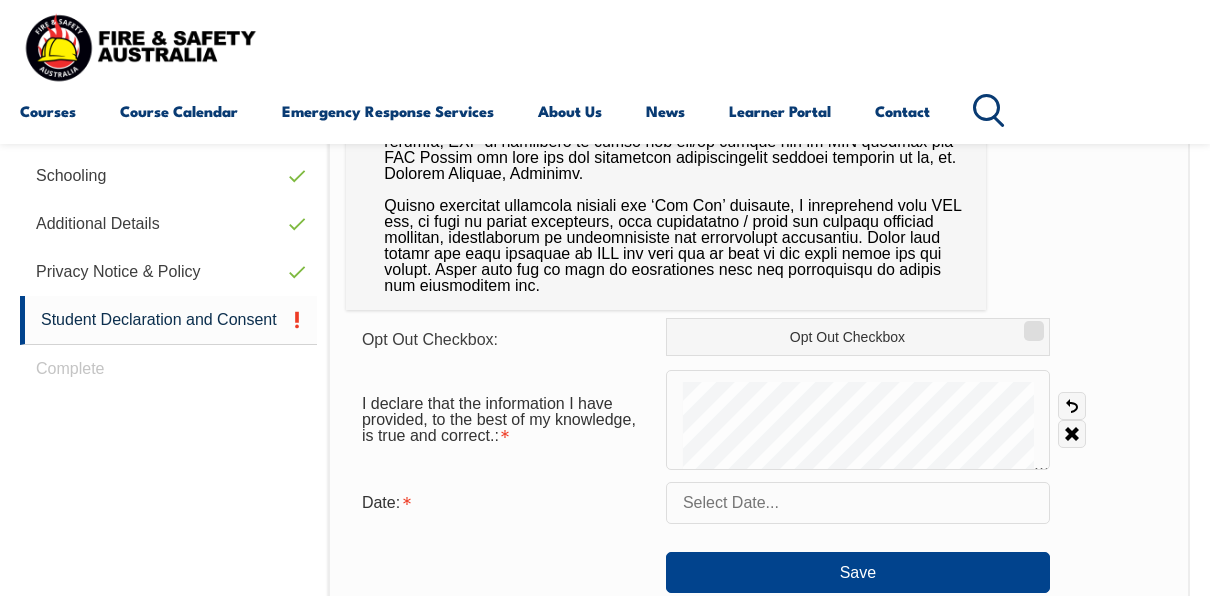 click at bounding box center (858, 503) 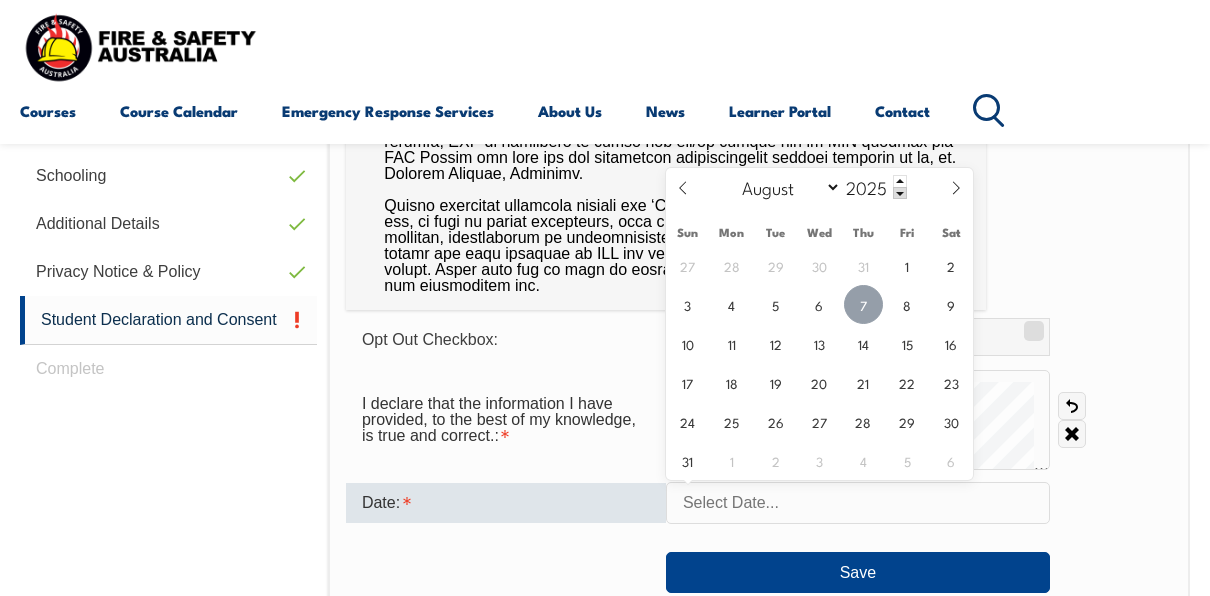 click on "7" at bounding box center [863, 304] 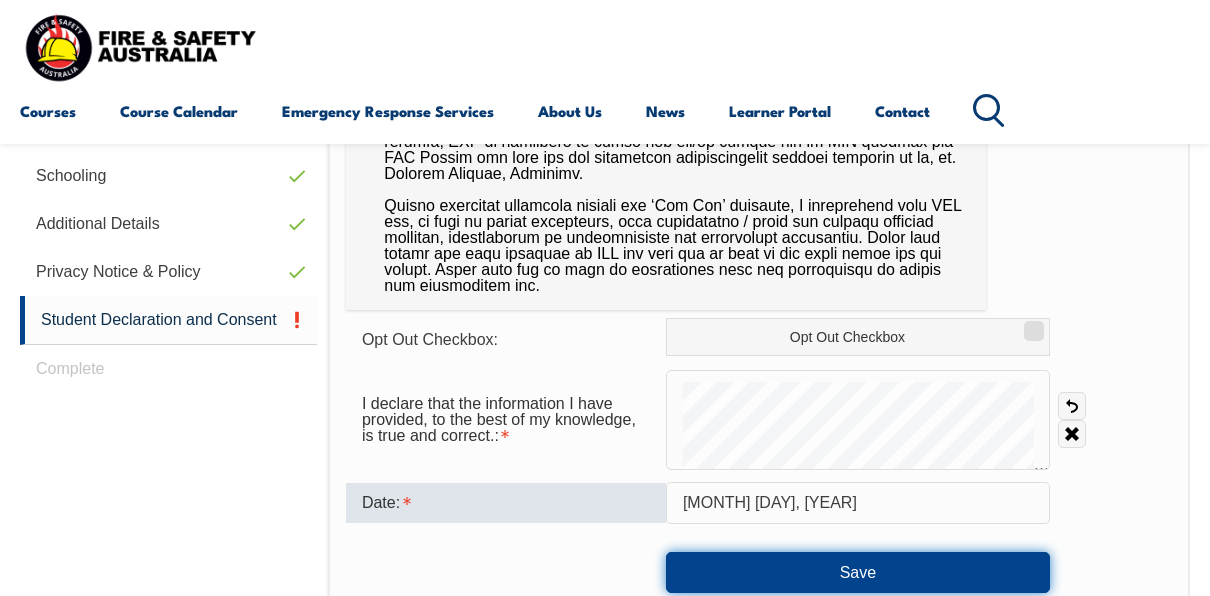click on "Save" at bounding box center (858, 572) 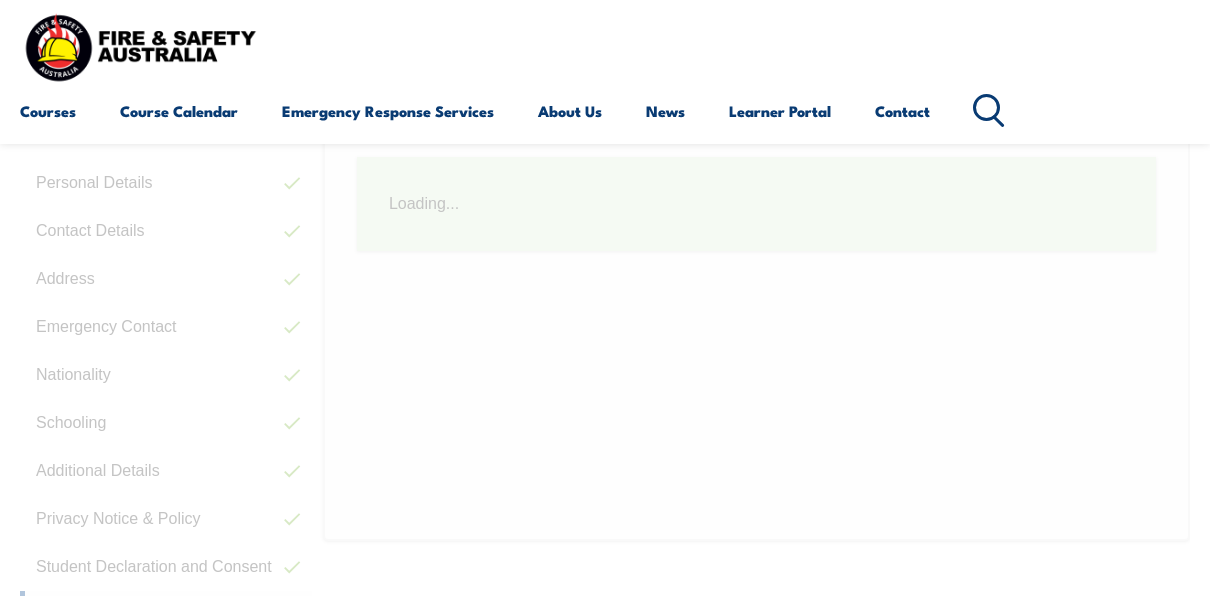scroll, scrollTop: 484, scrollLeft: 0, axis: vertical 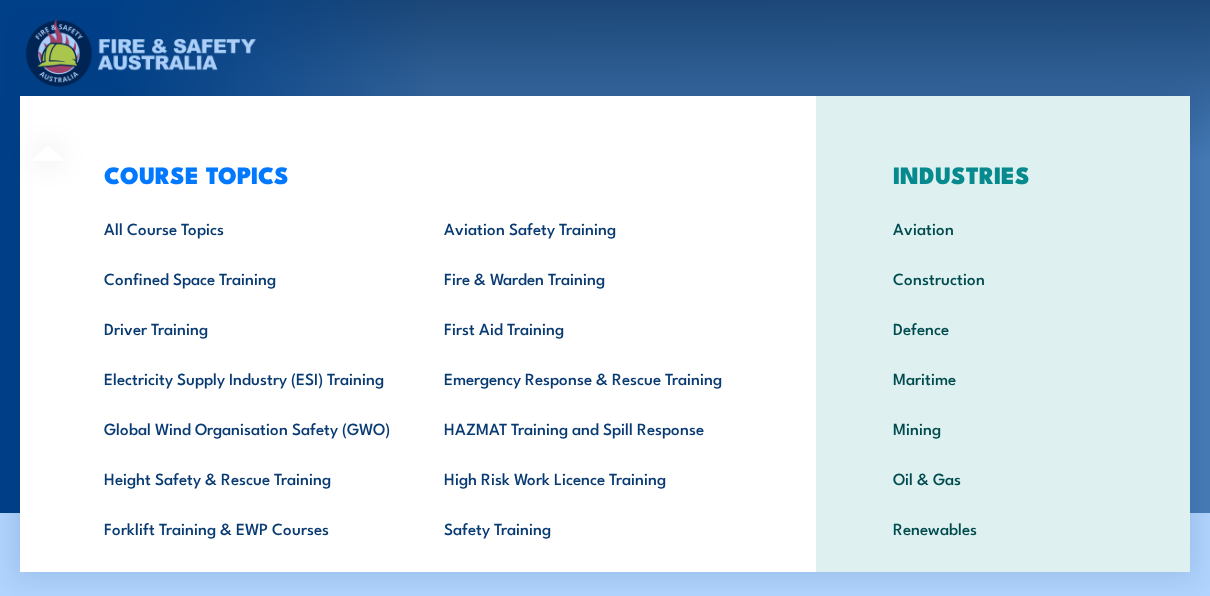 click on "Courses
Course Calendar
Emergency Response Services
Services Overview
Emergency Response Solutions
Paramedic & Medical Solutions
Industrial Security Solutions
Emergency Response Vehicles
Safety Advisers
About Us
About FSA
Our promise
Careers
News
Learner Portal
Contact
Home
Course Finder
All Courses
Aviation Safety Training Courses
Confined Space Courses
Electricity Supply Industry (ESI) Courses
Emergency Response Training & Rescue Courses
Fire Safety Training Courses
First Aid Training Courses
Global Wind Organisation (GWO) Courses
HAZMAT Courses
Health & Safety Representative Courses HSR Training
Height Safety & Rescue Courses
High Risk Work Licence Courses
Safety Courses" at bounding box center [605, 79] 